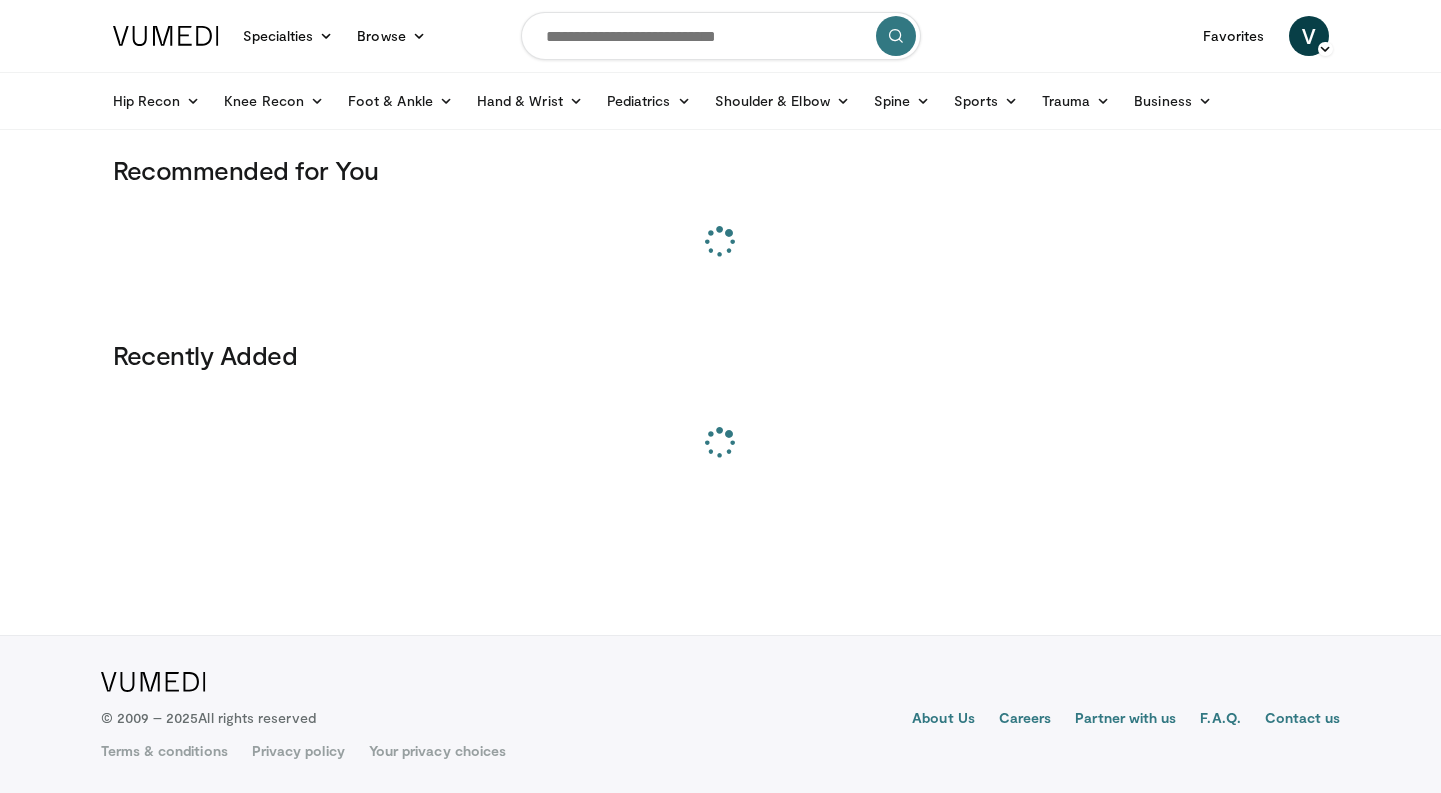 scroll, scrollTop: 0, scrollLeft: 0, axis: both 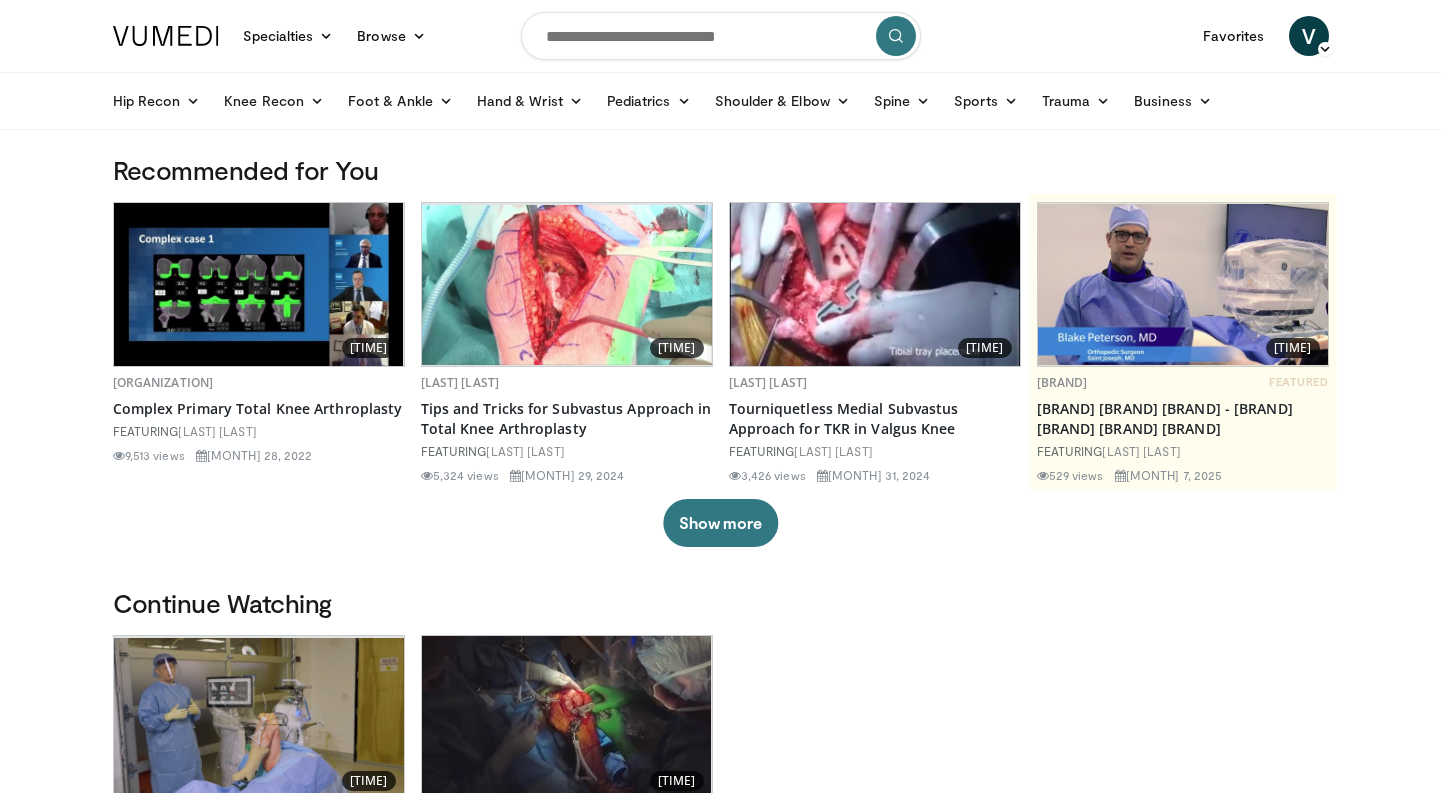 click at bounding box center [721, 36] 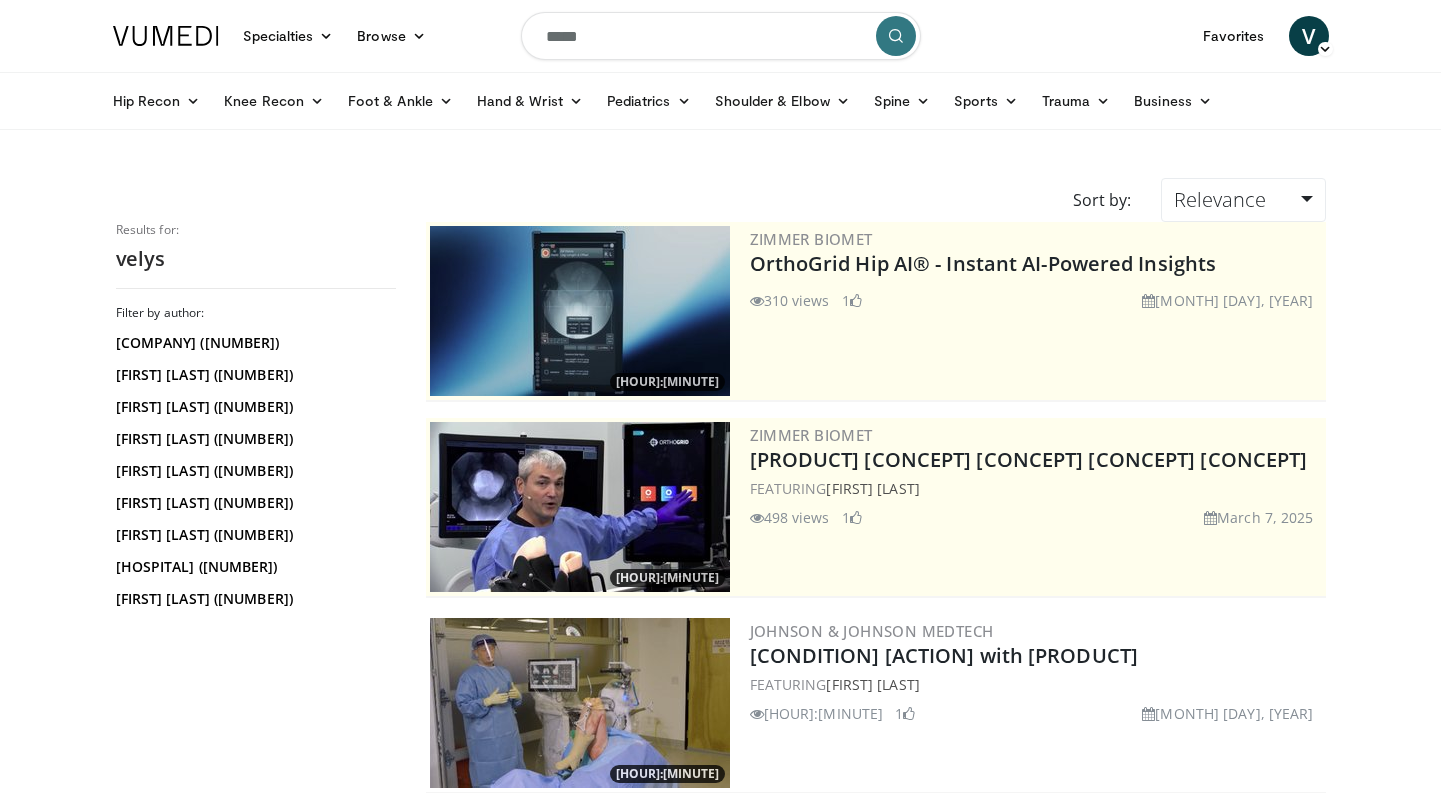 scroll, scrollTop: 0, scrollLeft: 0, axis: both 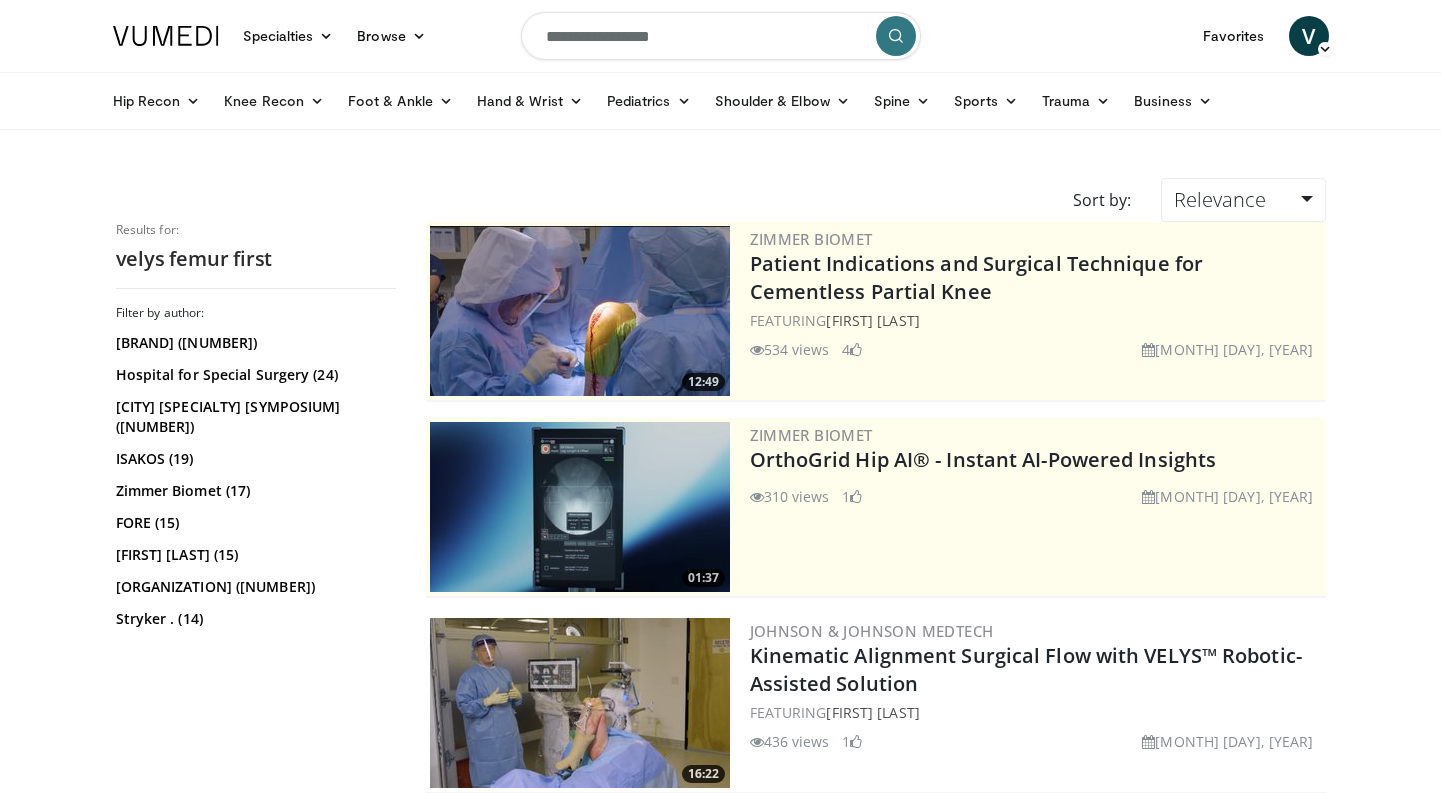 click on "[REDACTED]" at bounding box center [721, 36] 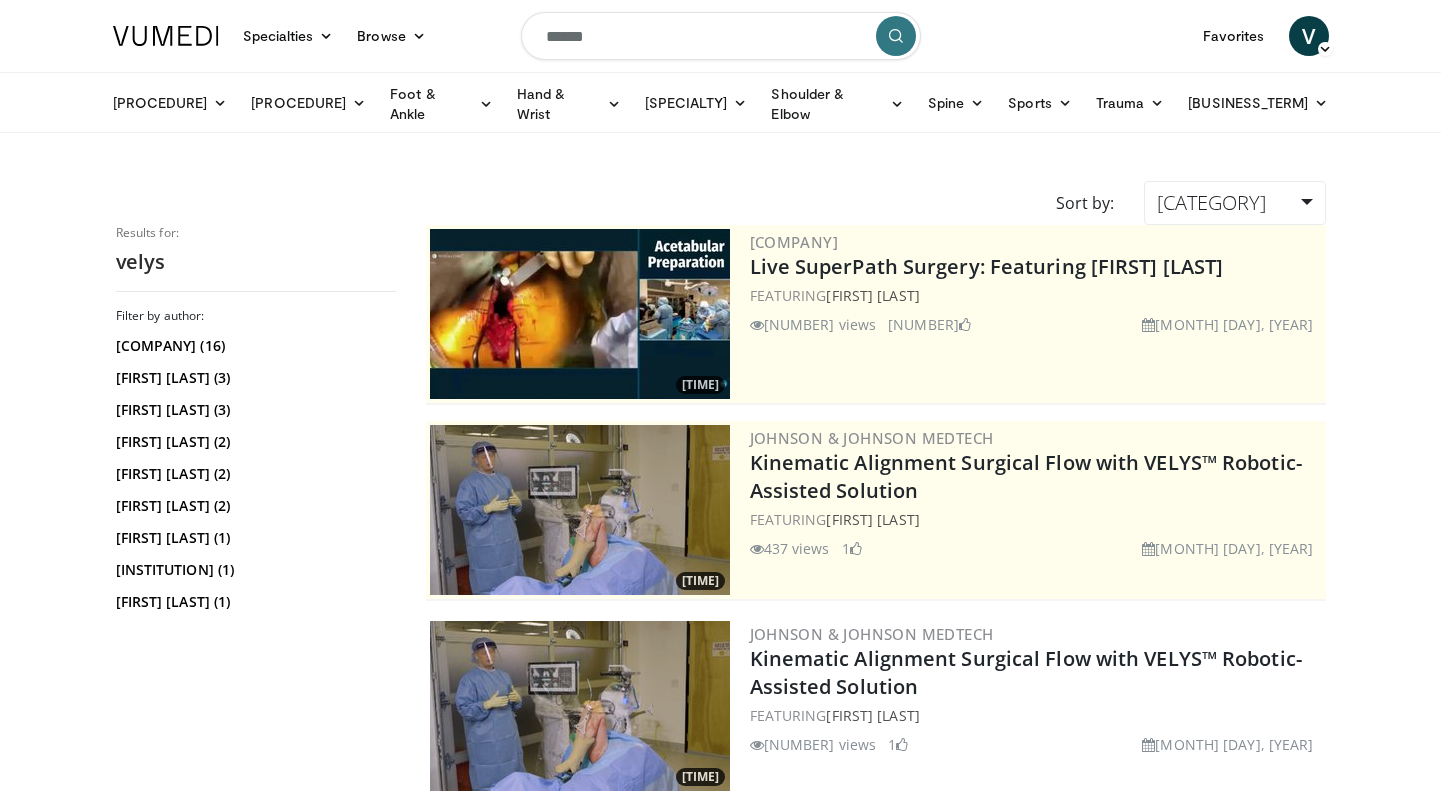 scroll, scrollTop: 0, scrollLeft: 0, axis: both 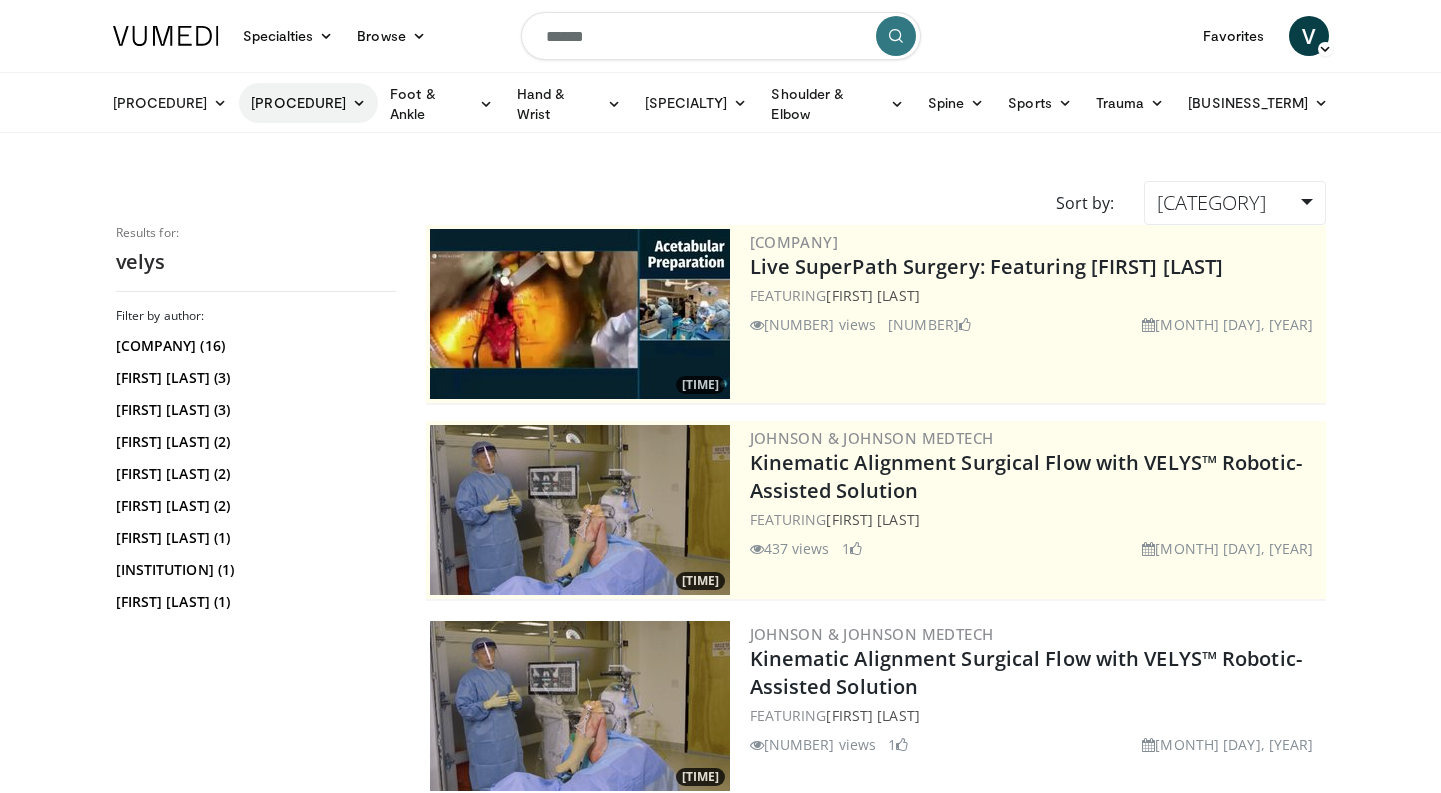 click at bounding box center (317, 101) 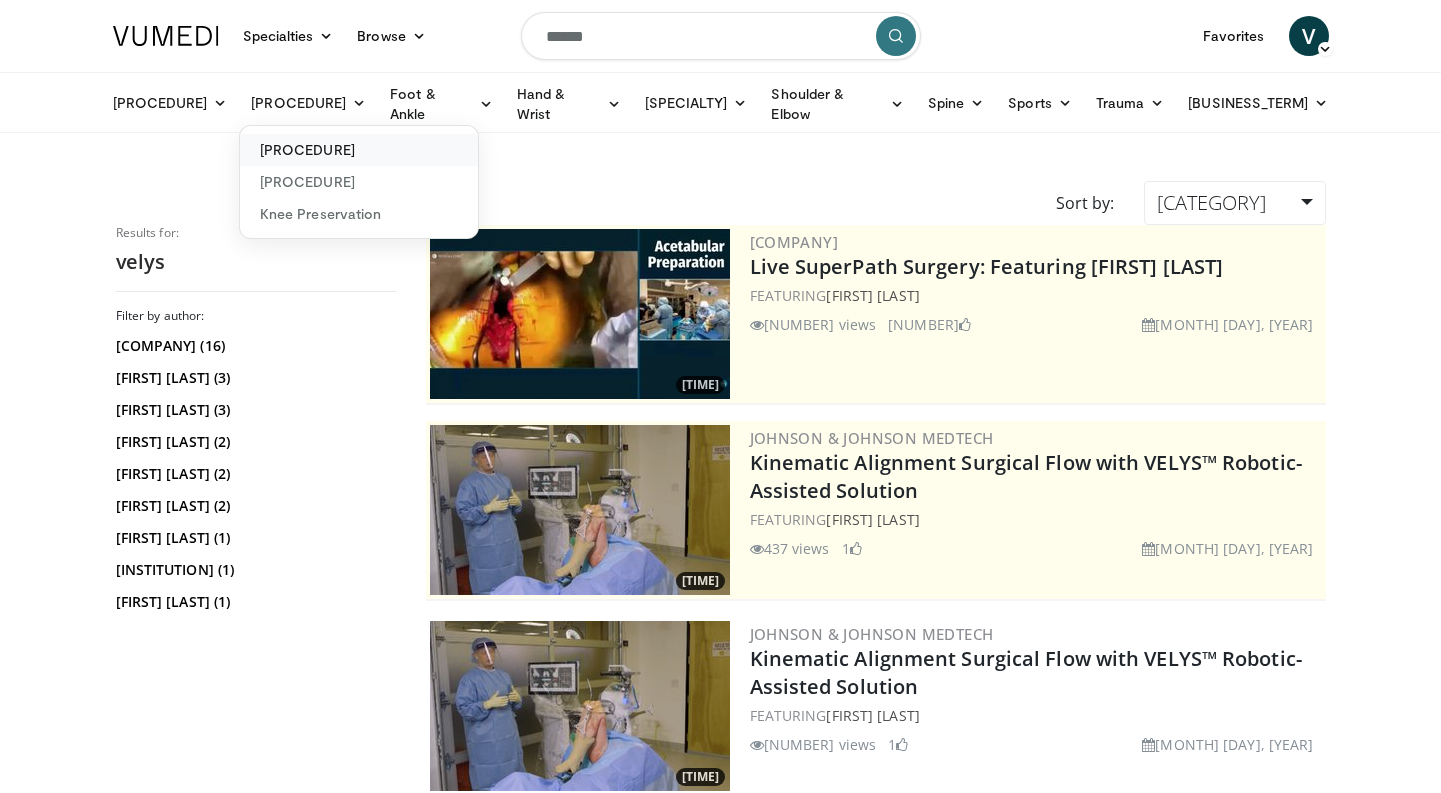 click on "Knee Arthroplasty" at bounding box center [332, 148] 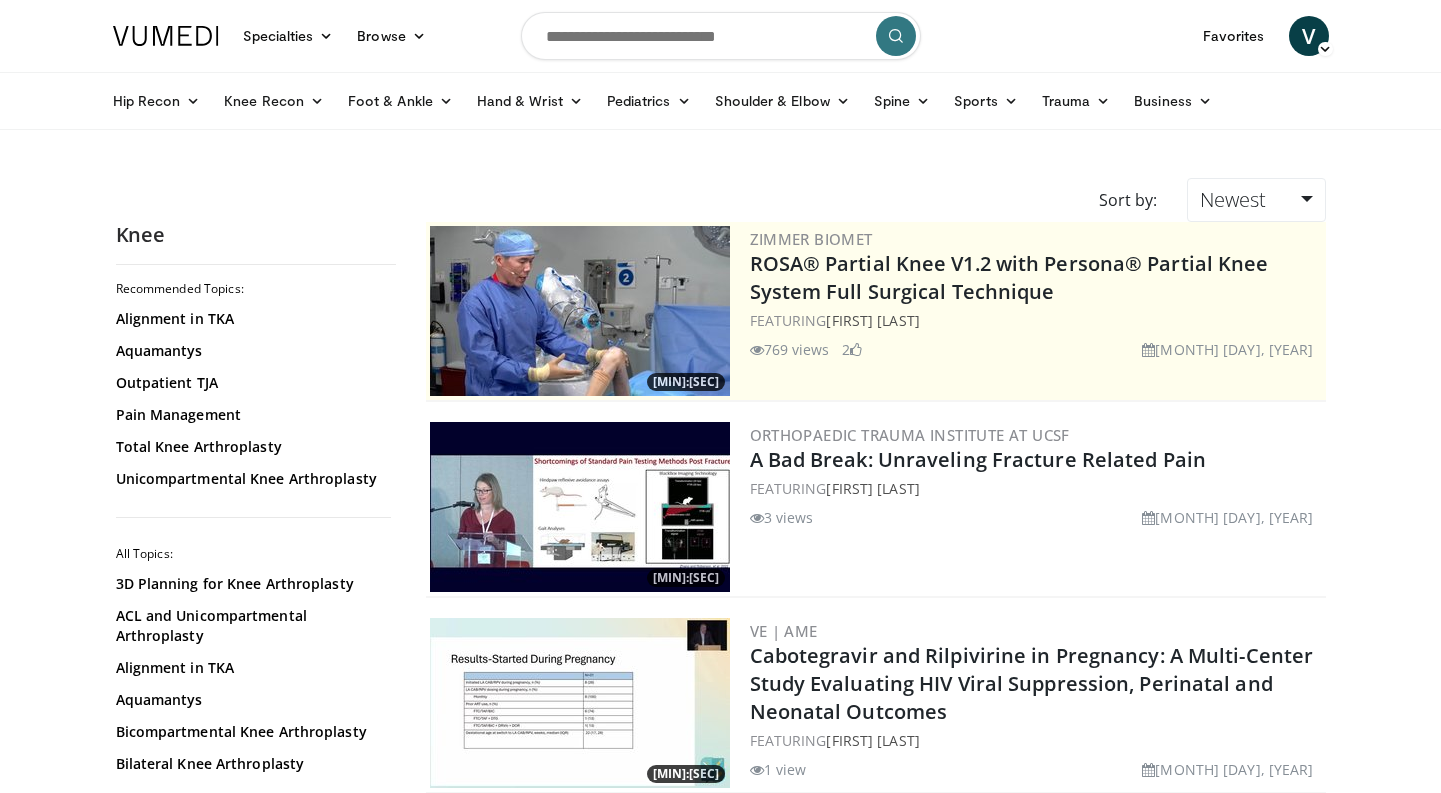 scroll, scrollTop: 0, scrollLeft: 0, axis: both 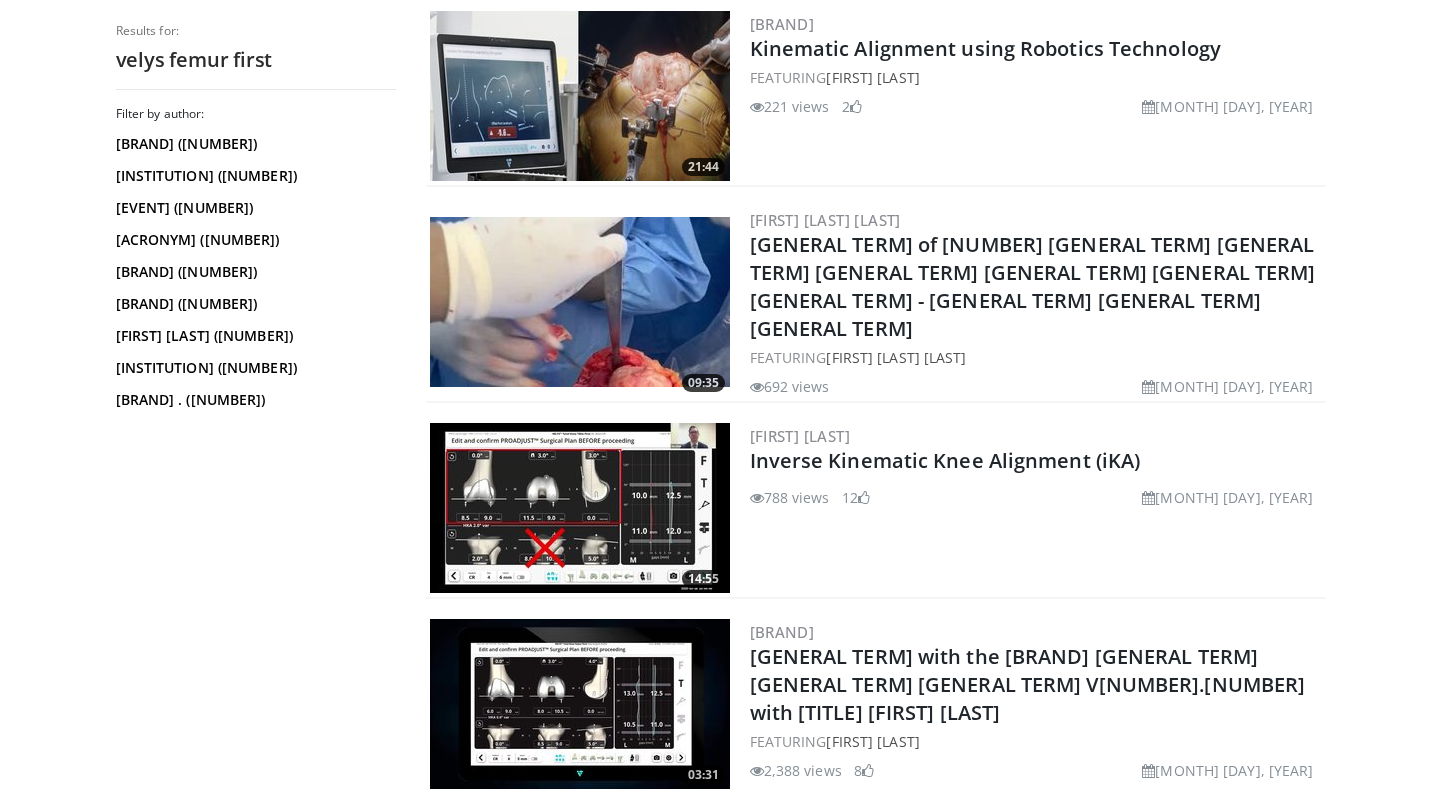 click at bounding box center (580, 96) 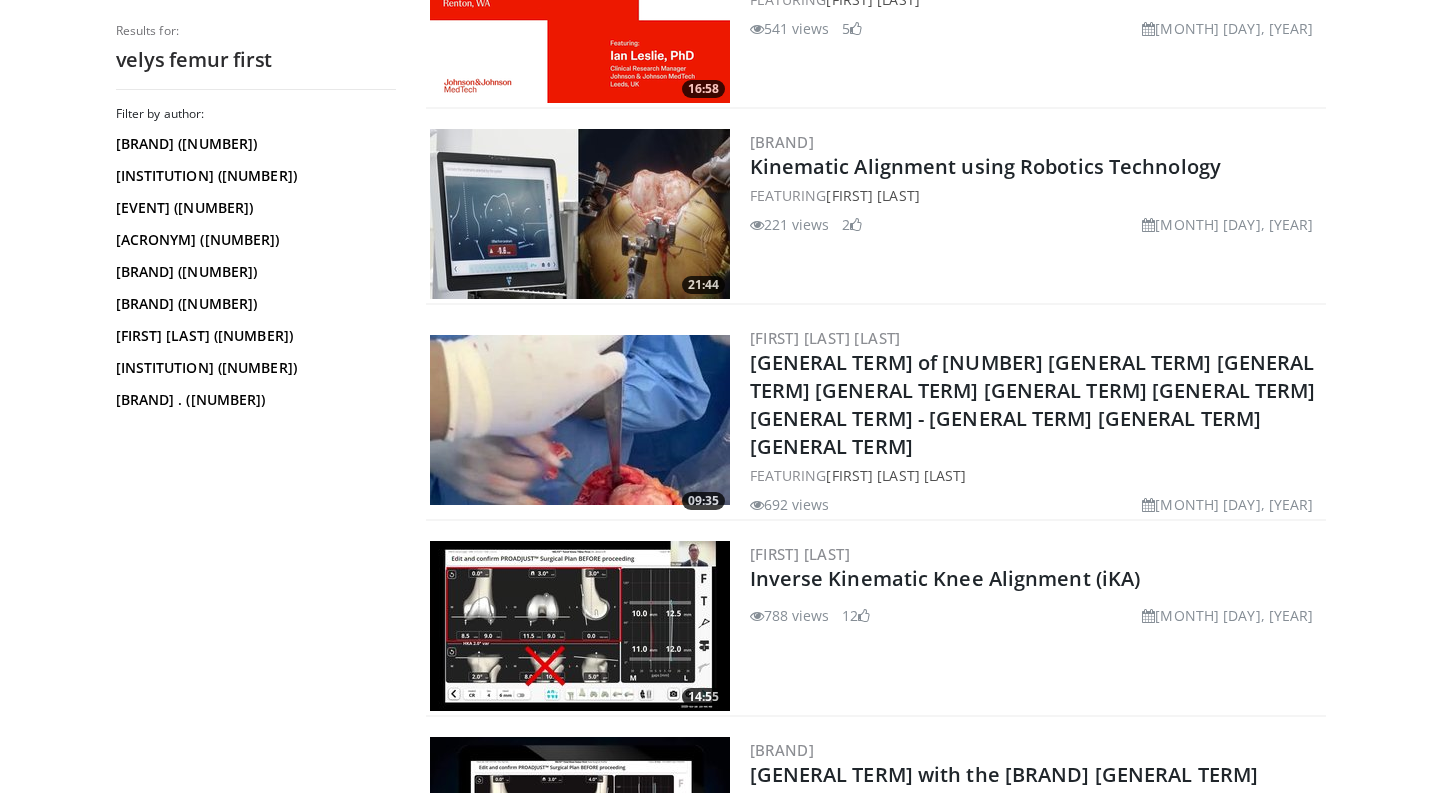 scroll, scrollTop: 1221, scrollLeft: 0, axis: vertical 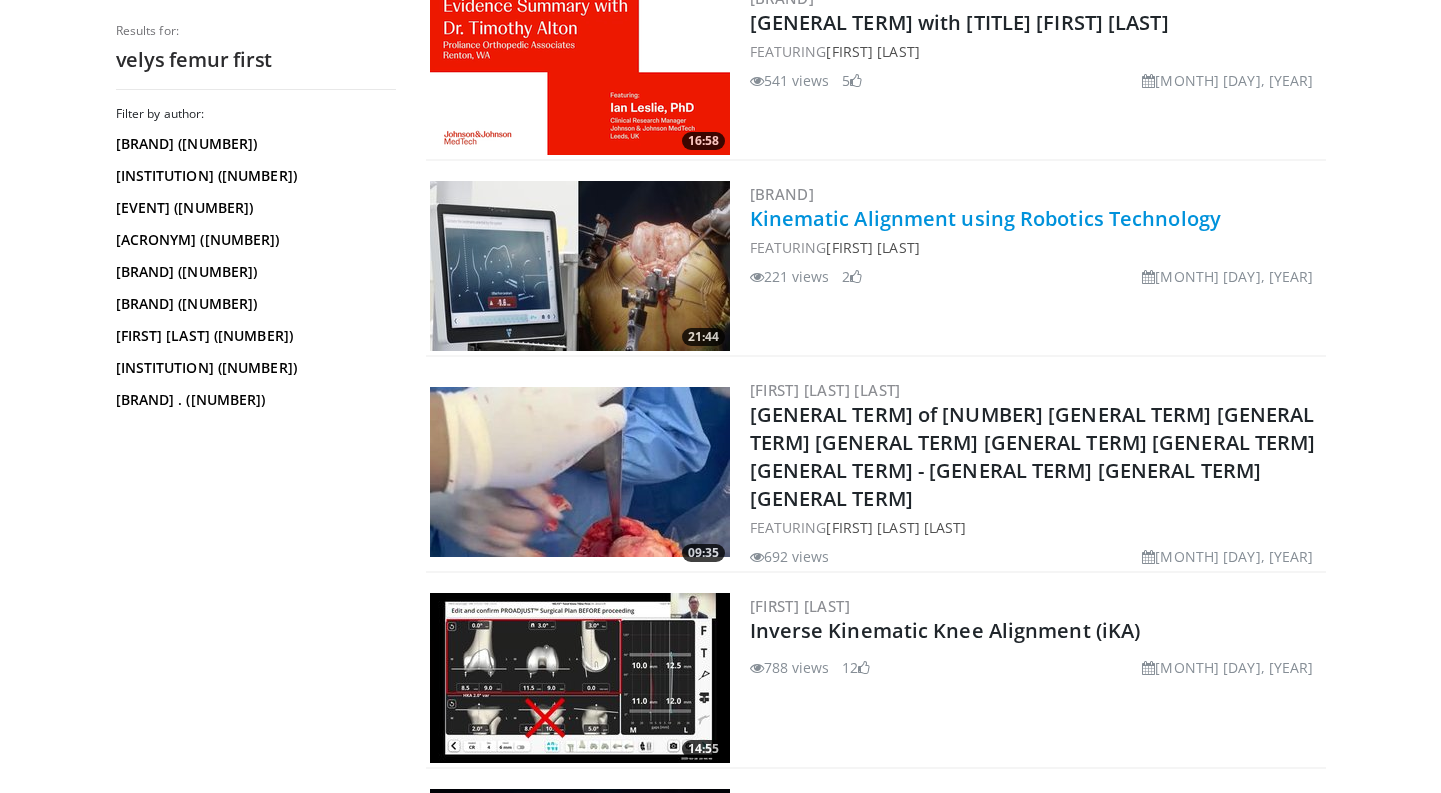 click on "Kinematic Alignment using Robotics Technology" at bounding box center (986, 218) 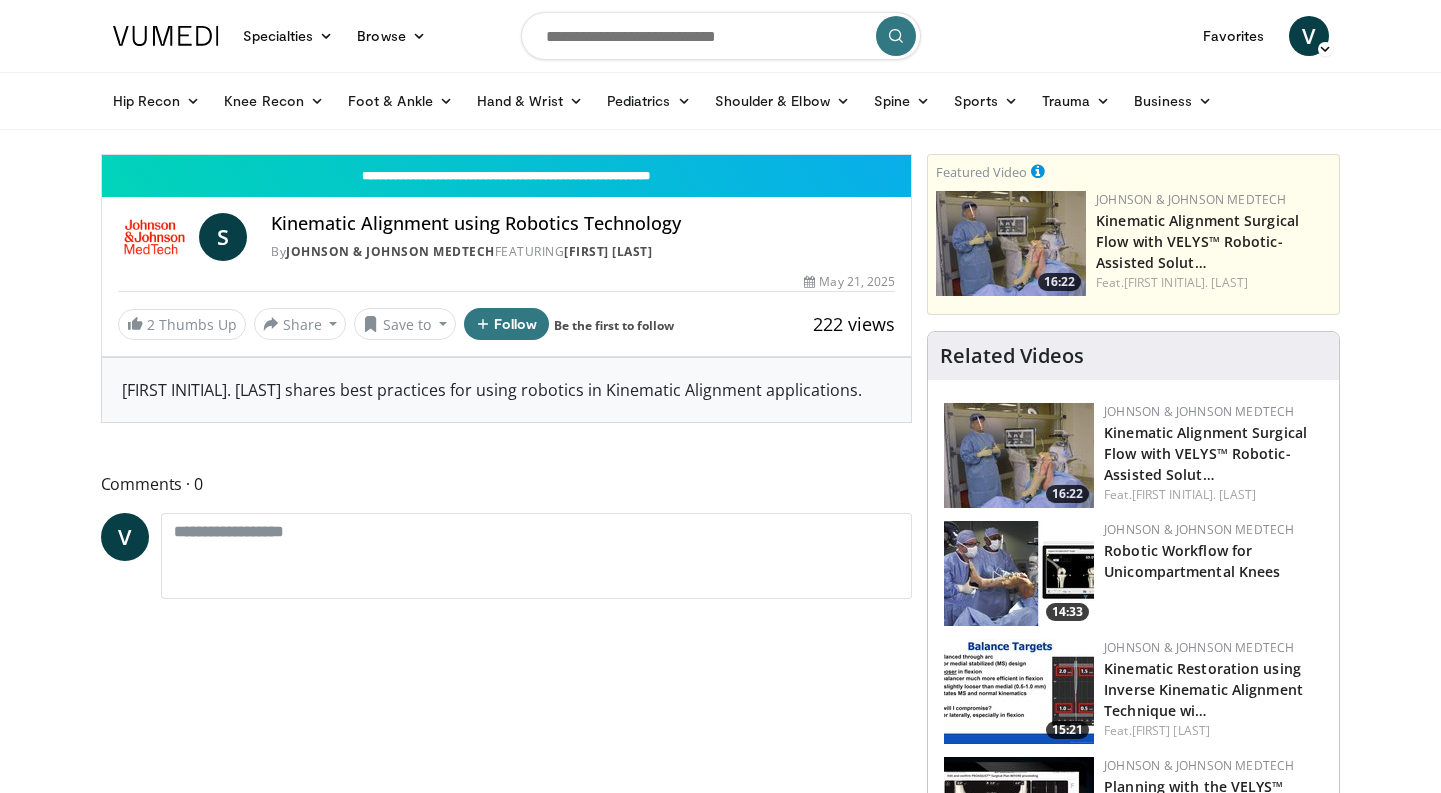 scroll, scrollTop: 0, scrollLeft: 0, axis: both 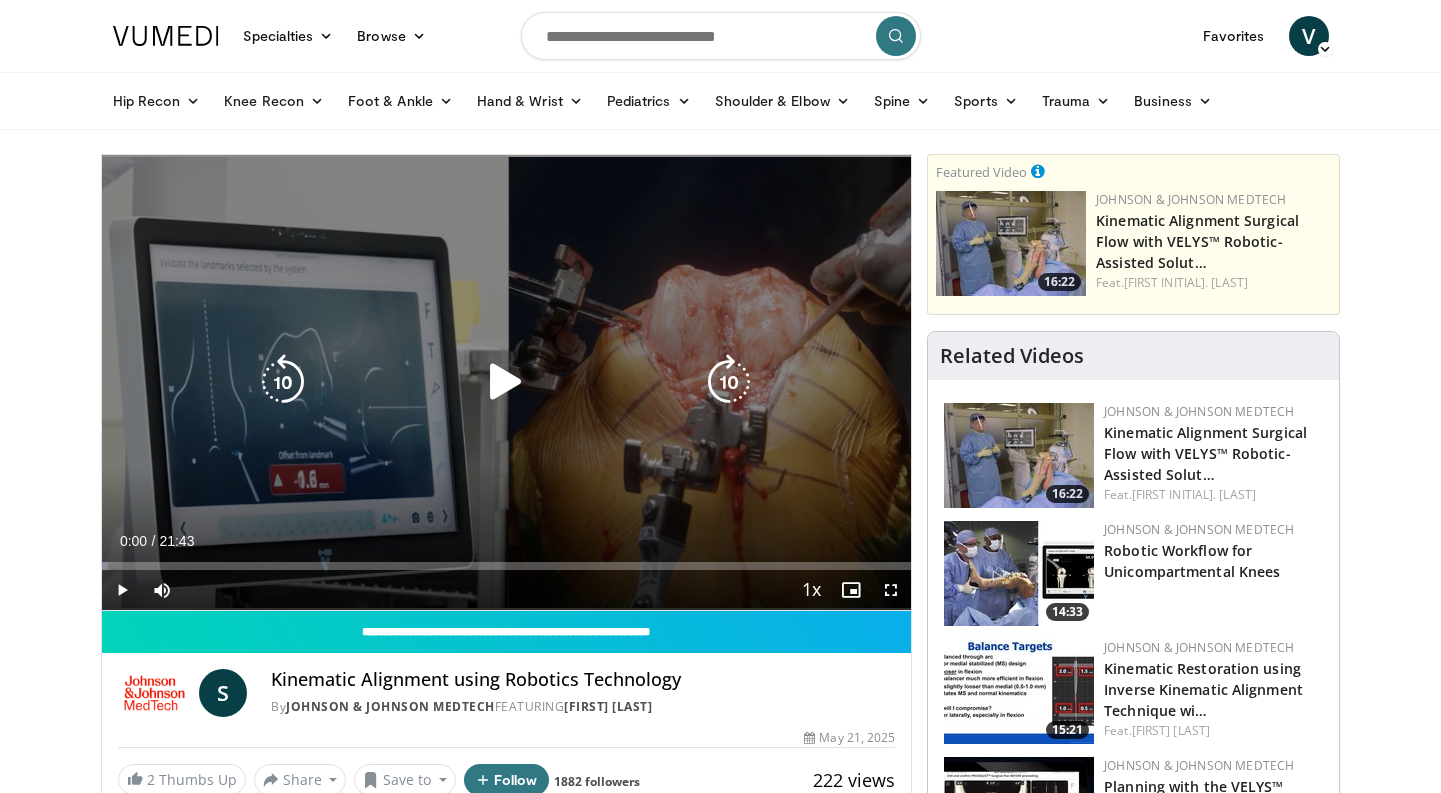 click at bounding box center [506, 382] 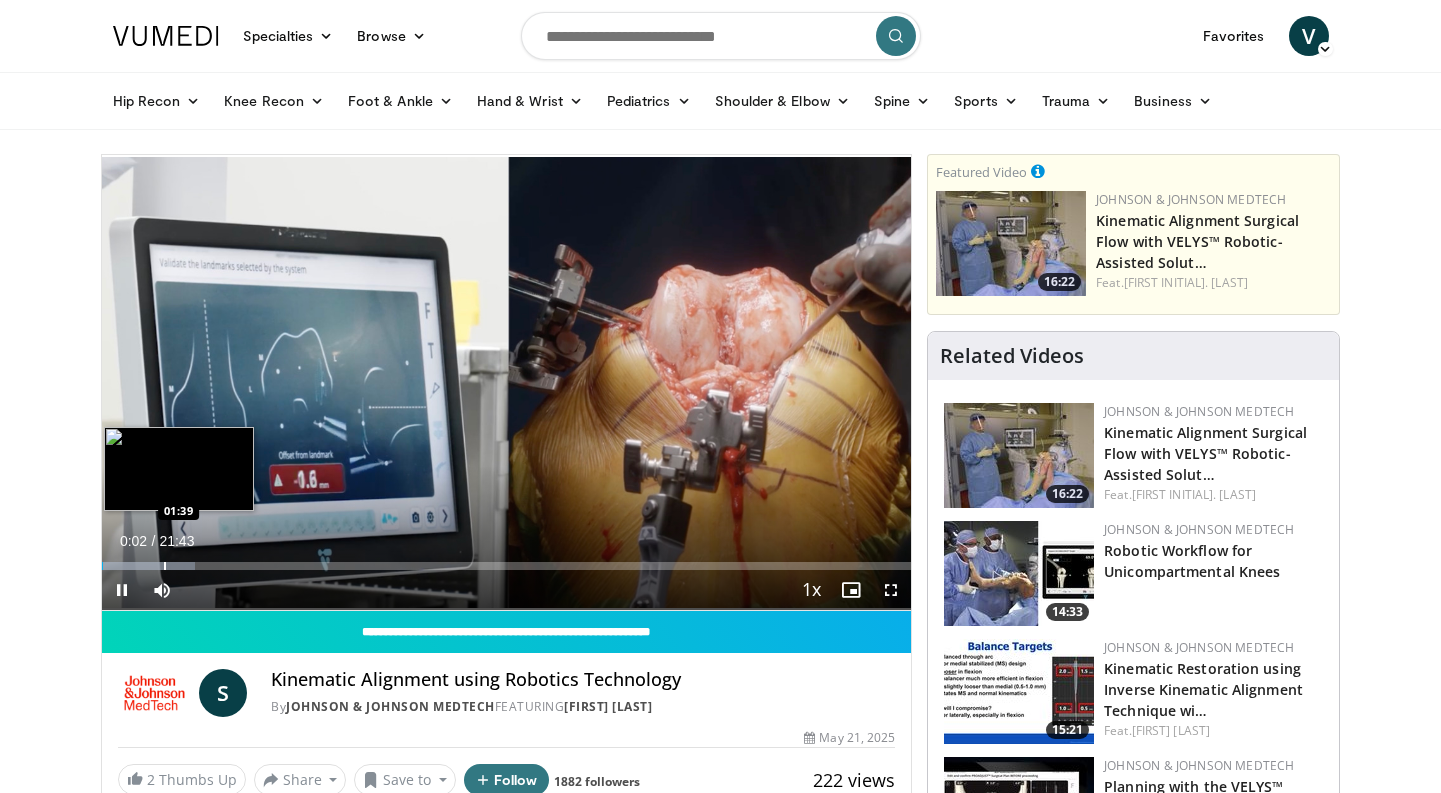 click at bounding box center [165, 566] 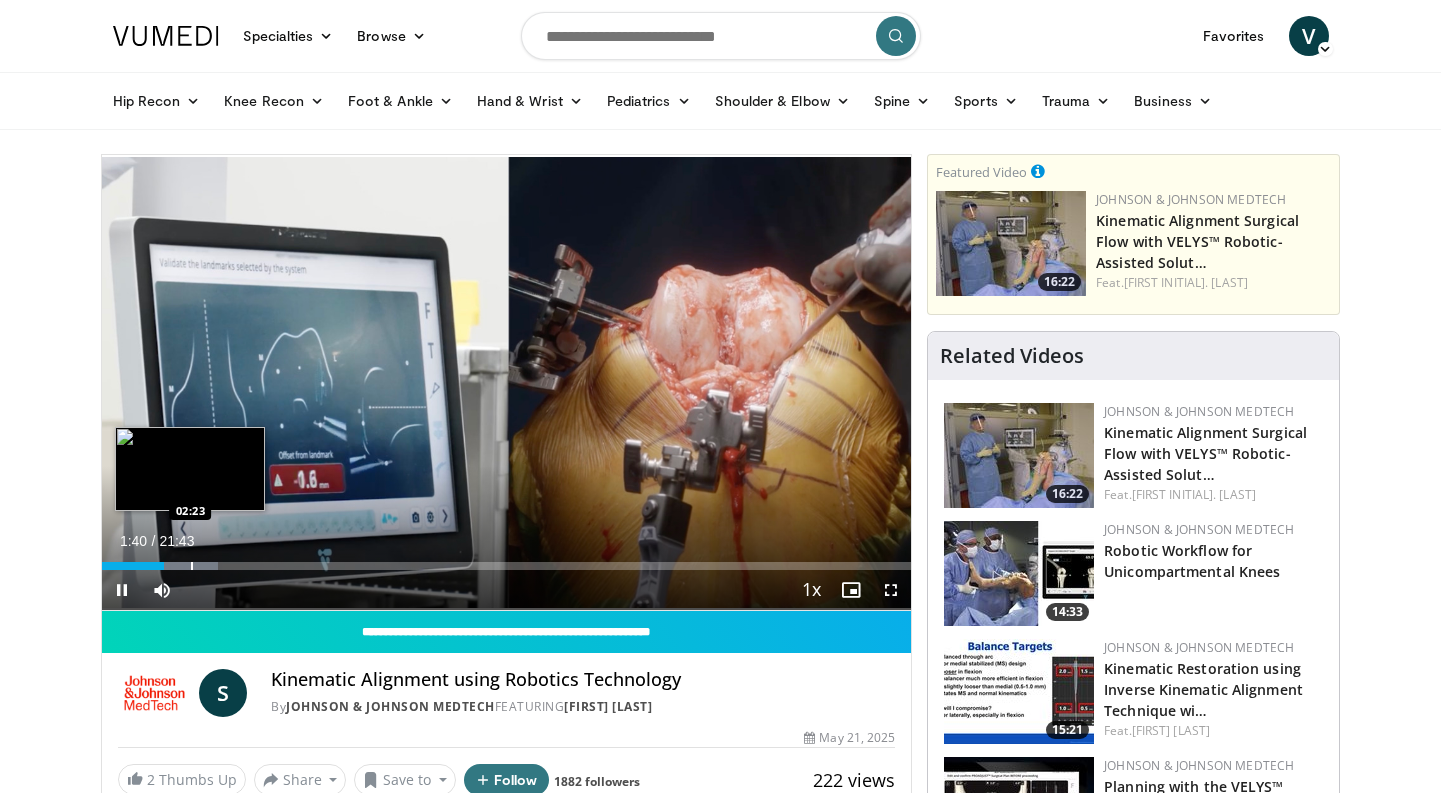 click at bounding box center [192, 566] 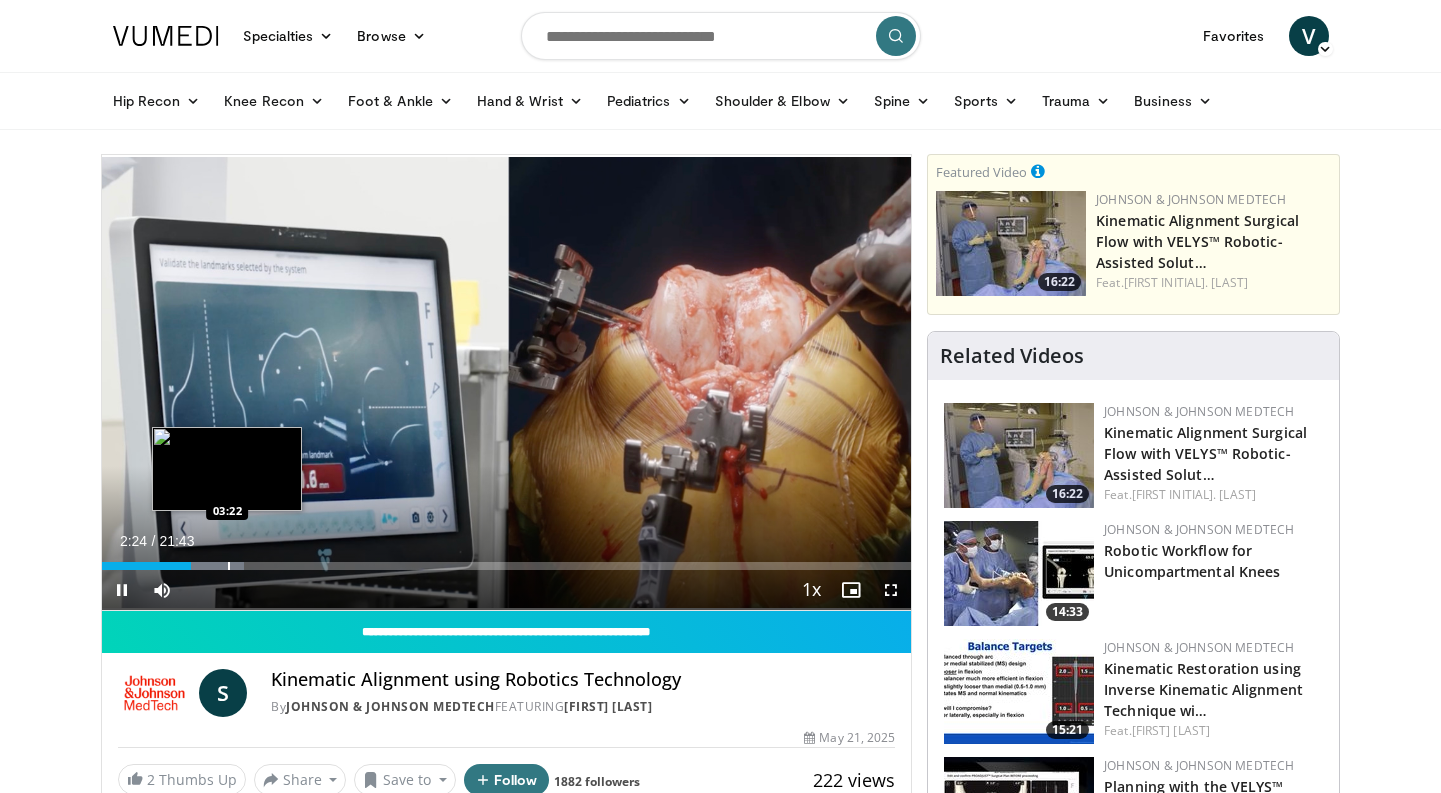click at bounding box center [229, 566] 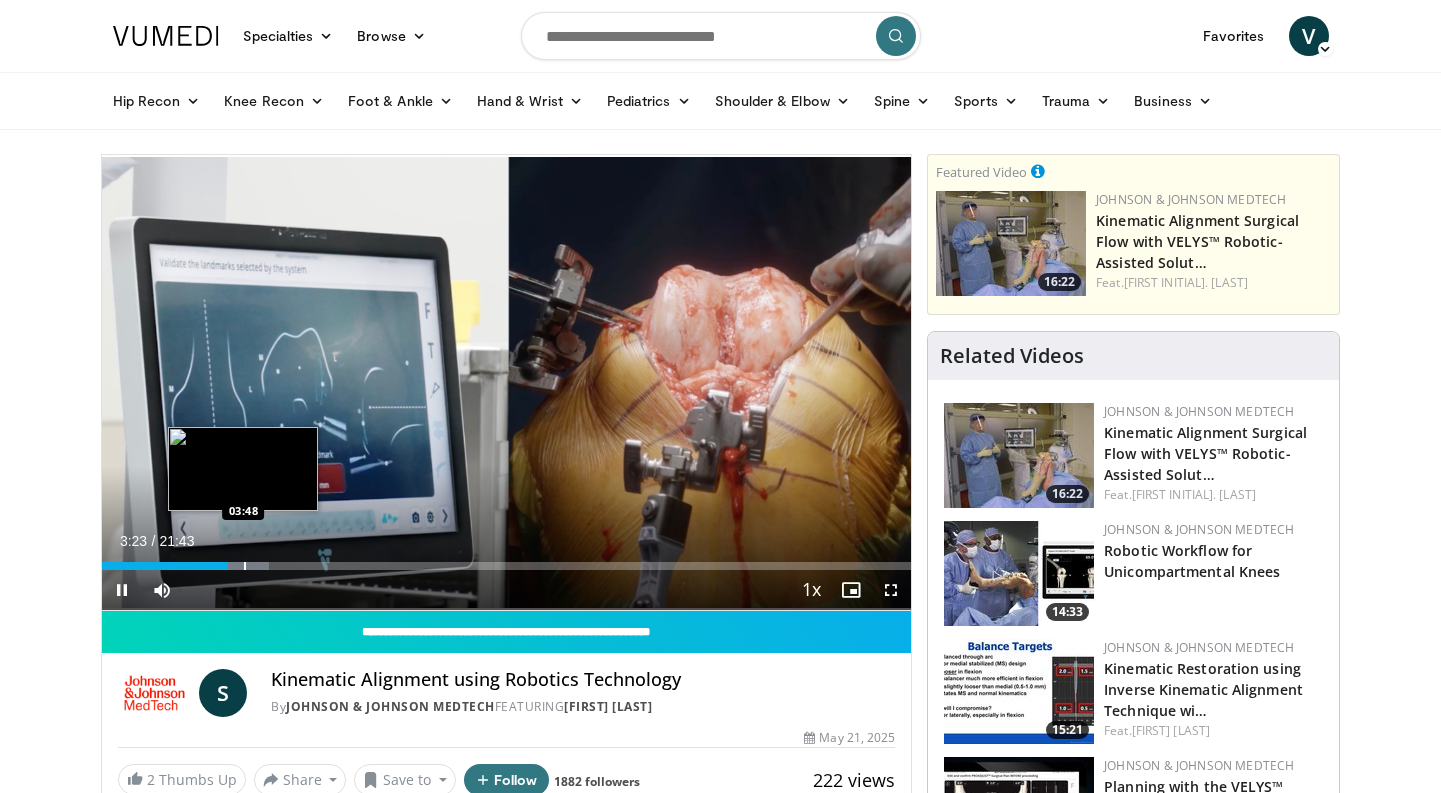 click at bounding box center (245, 566) 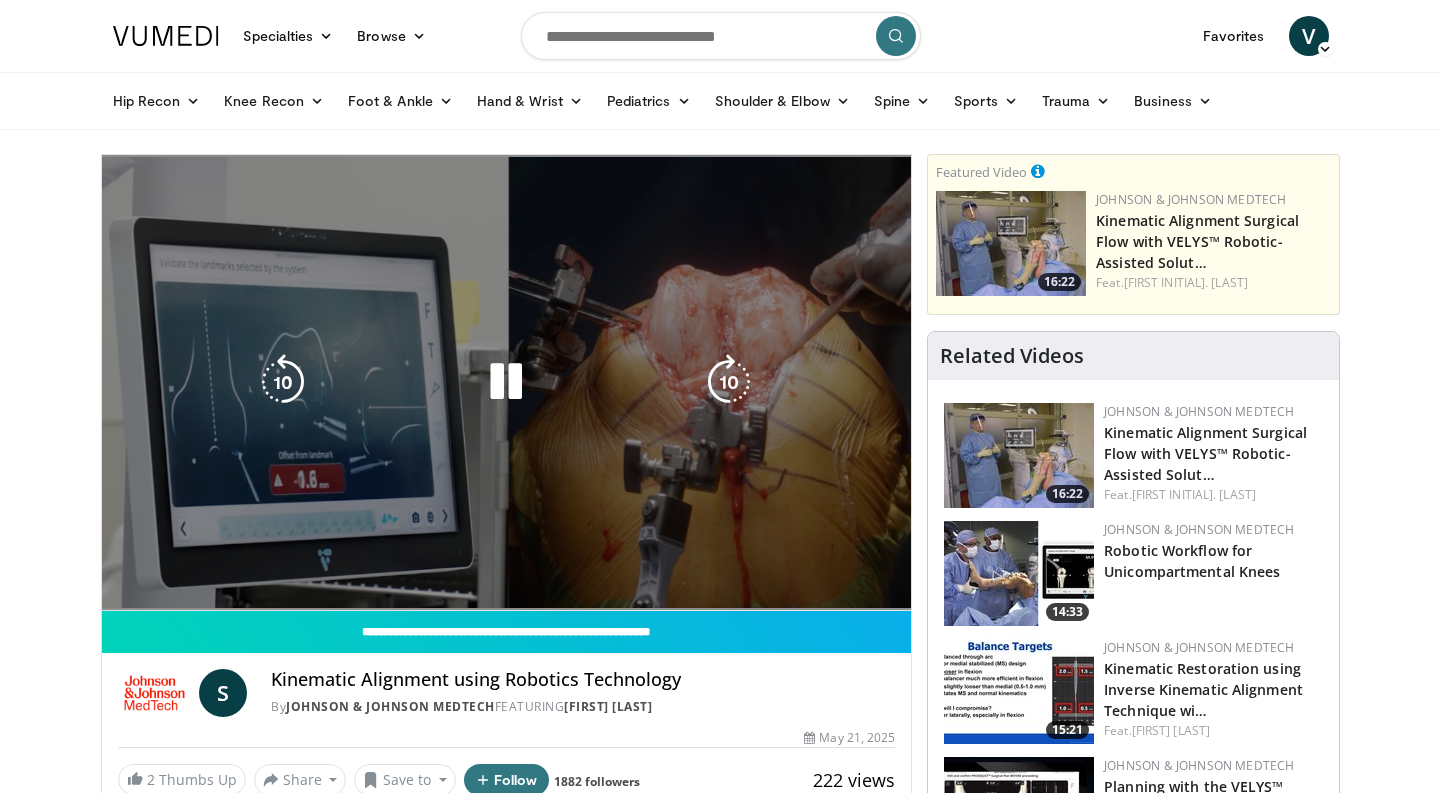 click on "Loaded :  22.75% 03:49 04:20" at bounding box center [507, 606] 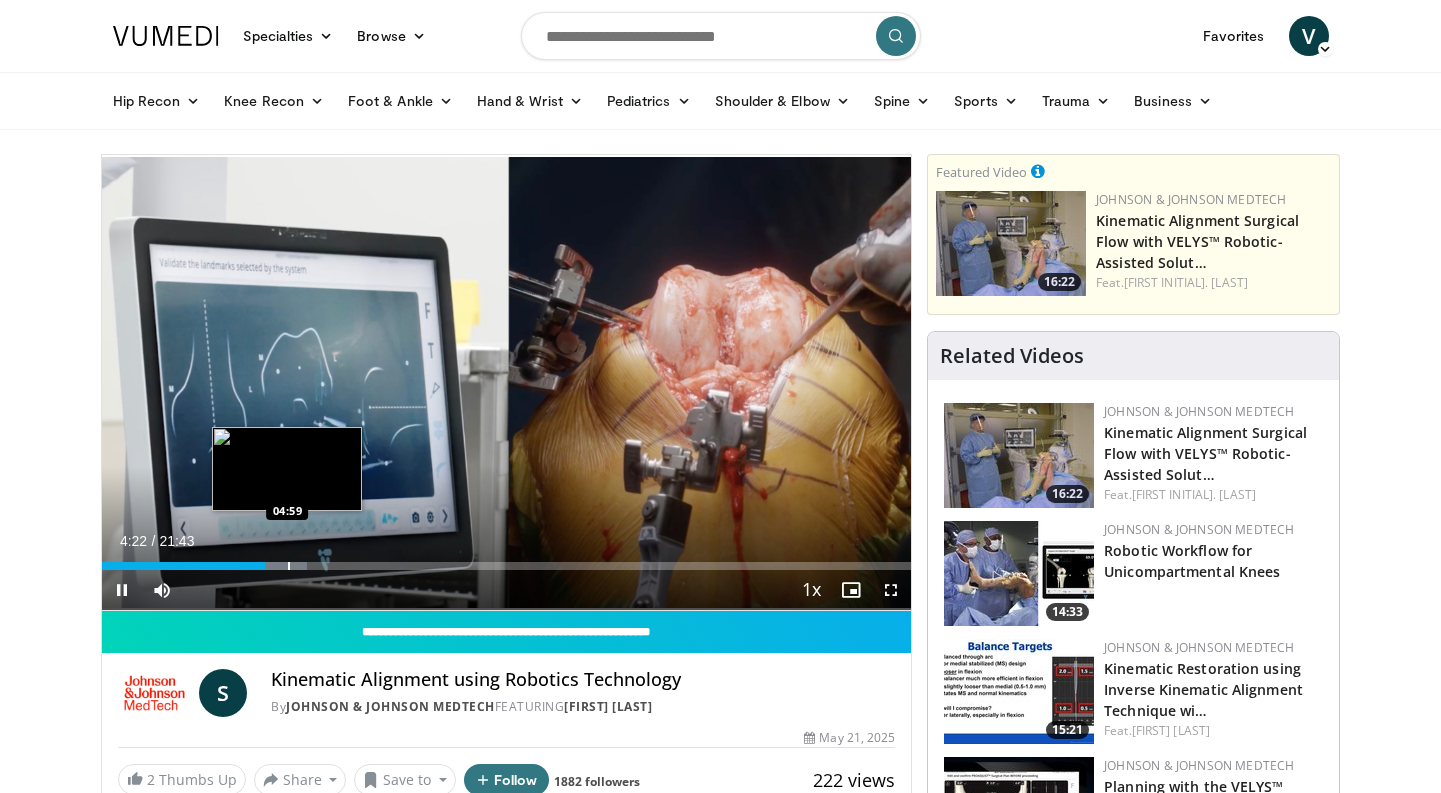 click at bounding box center [289, 566] 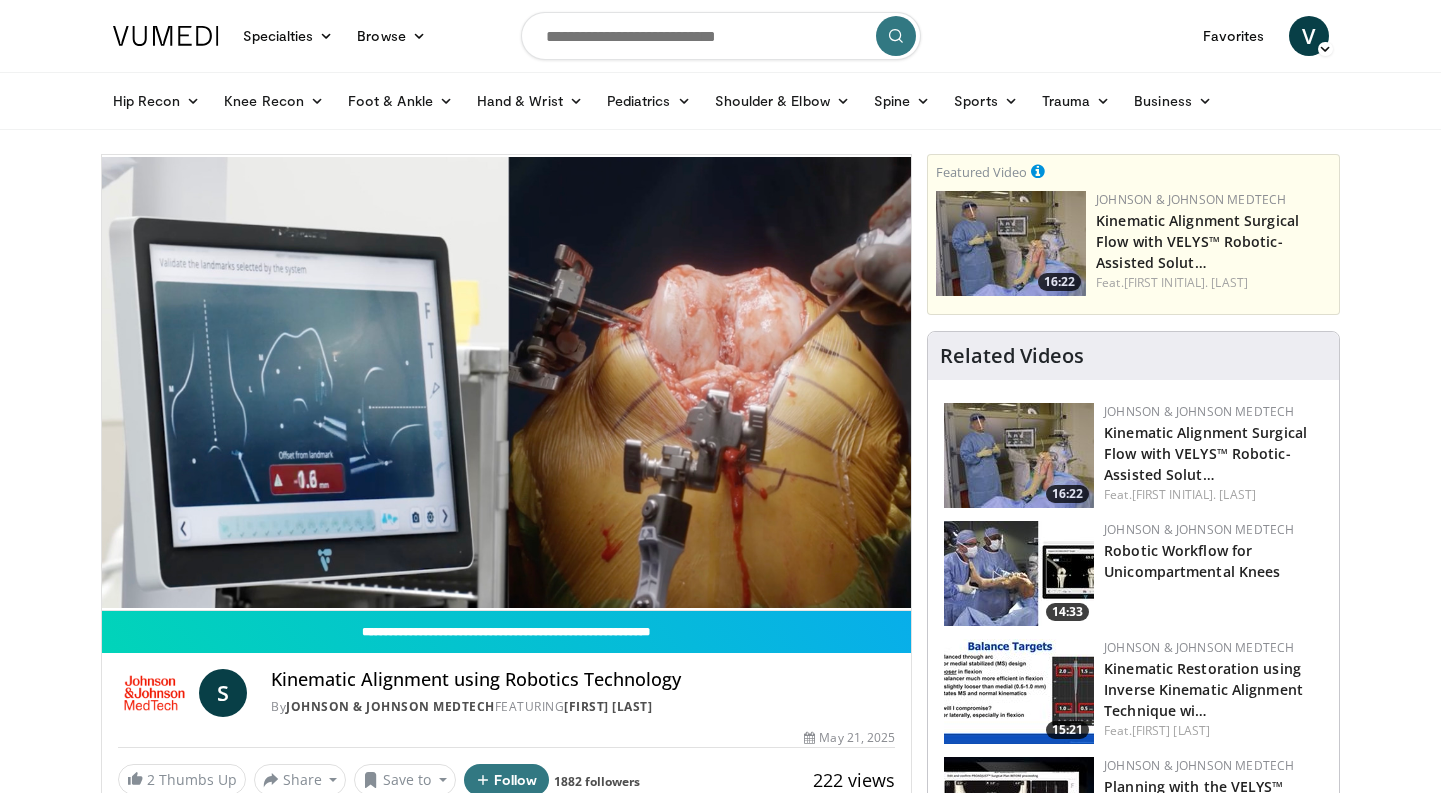 click on "[TIME] seconds
Tap to unmute" at bounding box center (507, 382) 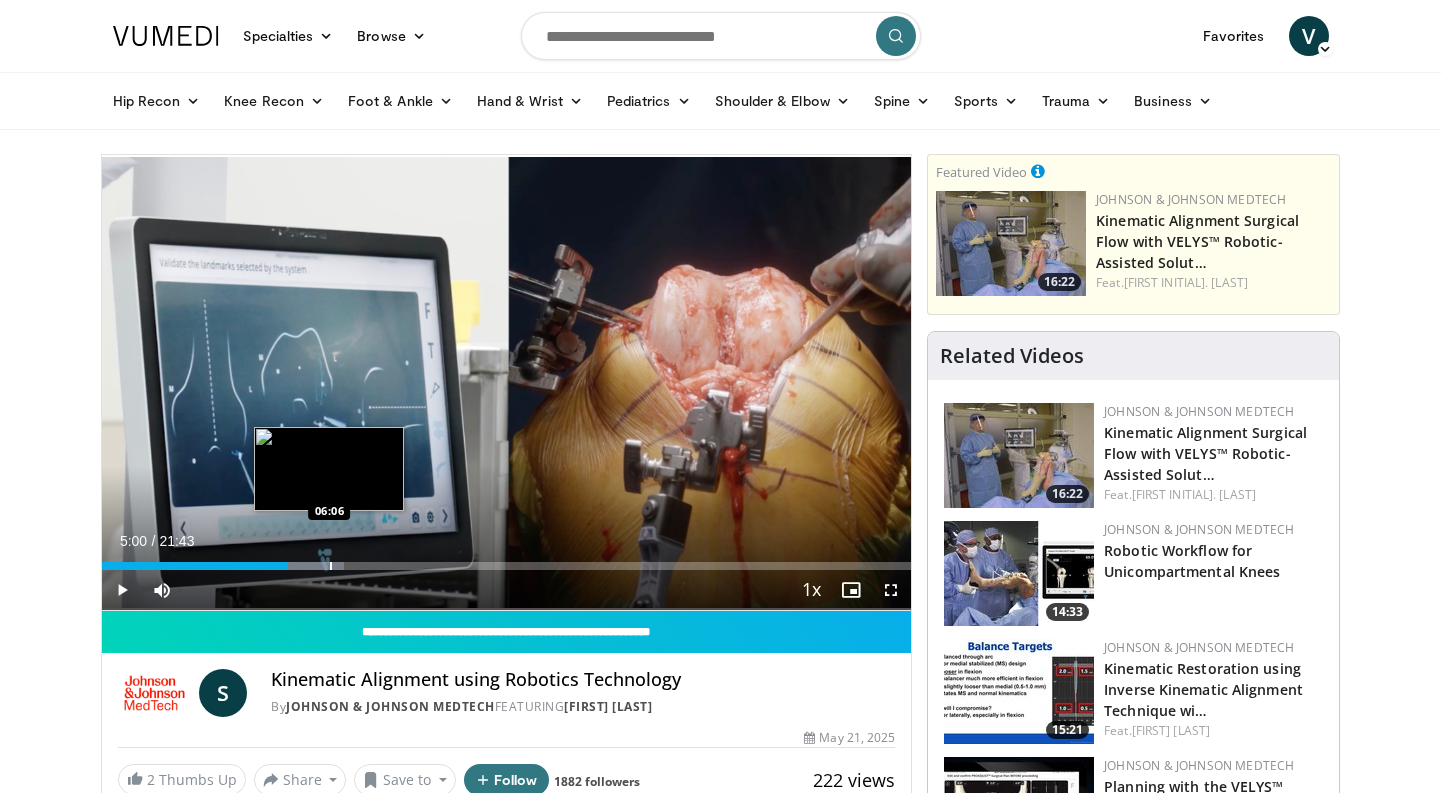 click at bounding box center [331, 566] 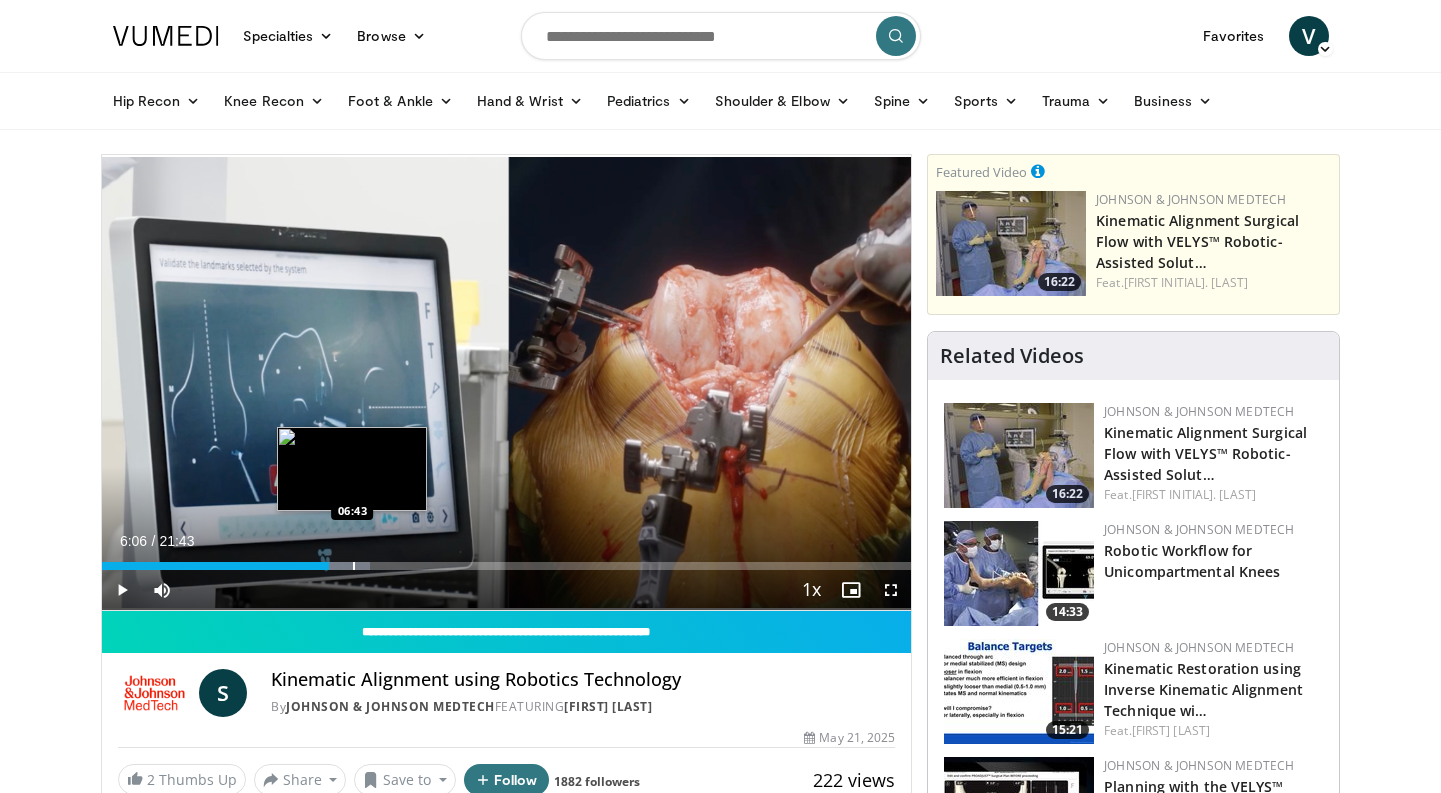 click at bounding box center [354, 566] 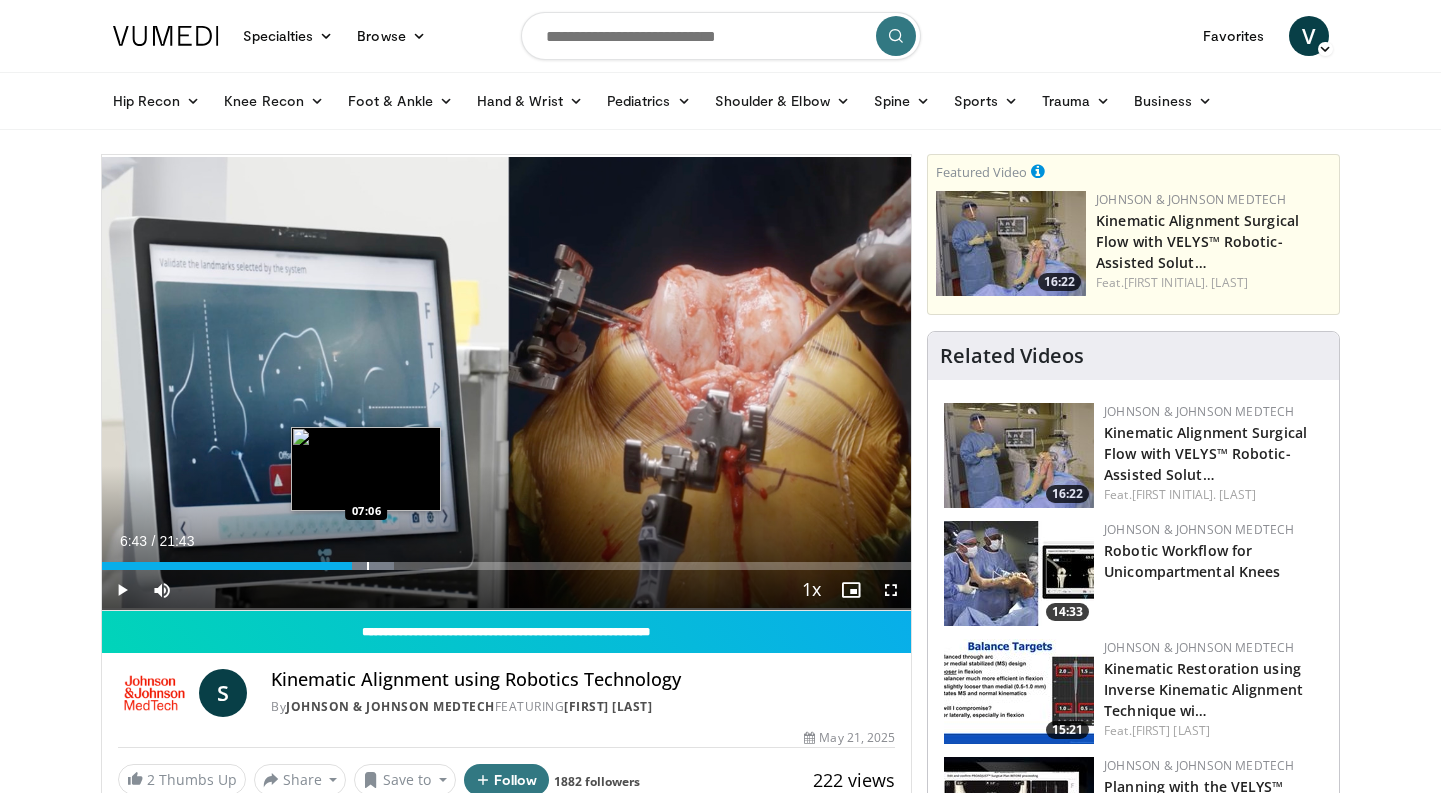 click at bounding box center (368, 566) 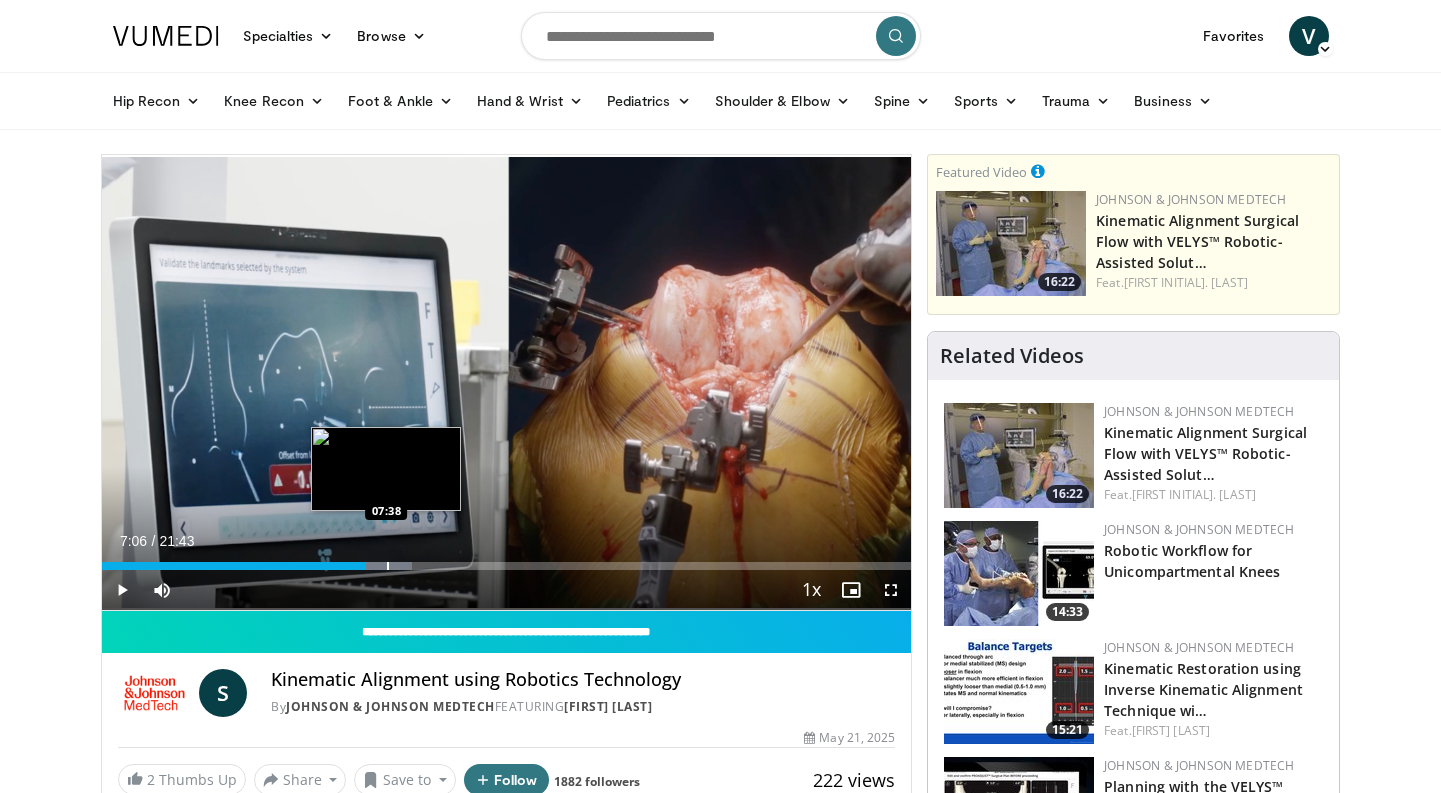 click at bounding box center [388, 566] 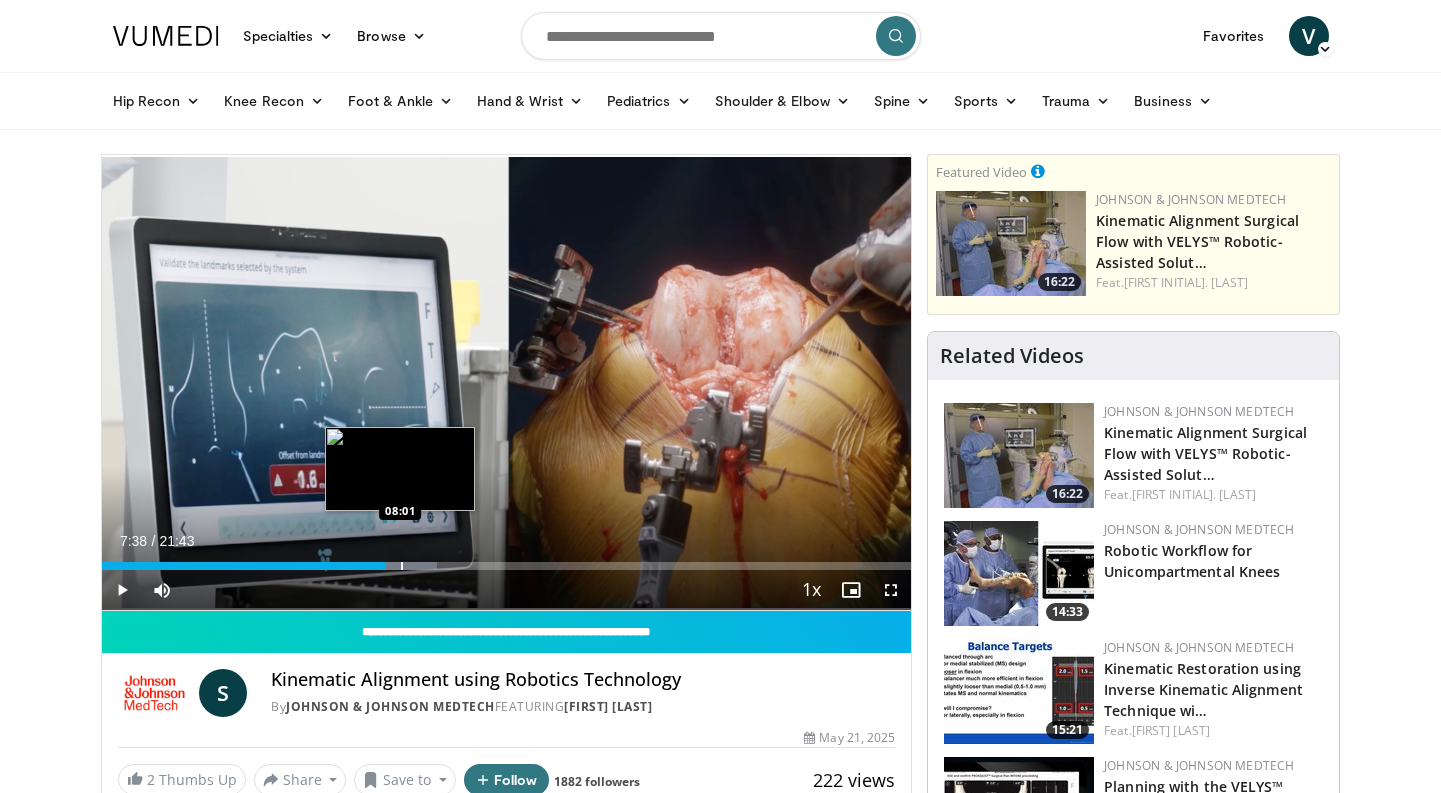 click at bounding box center [402, 566] 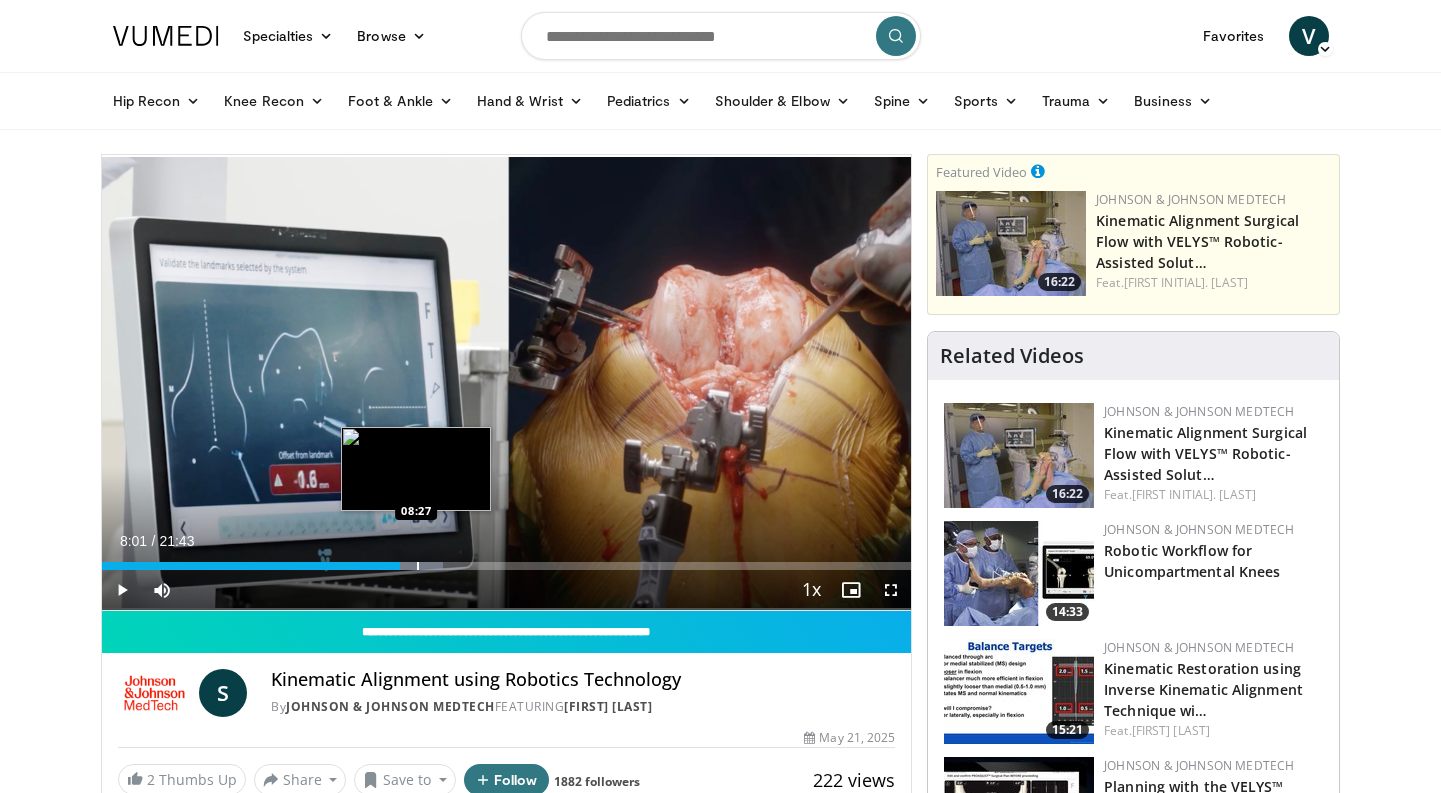 click at bounding box center [418, 566] 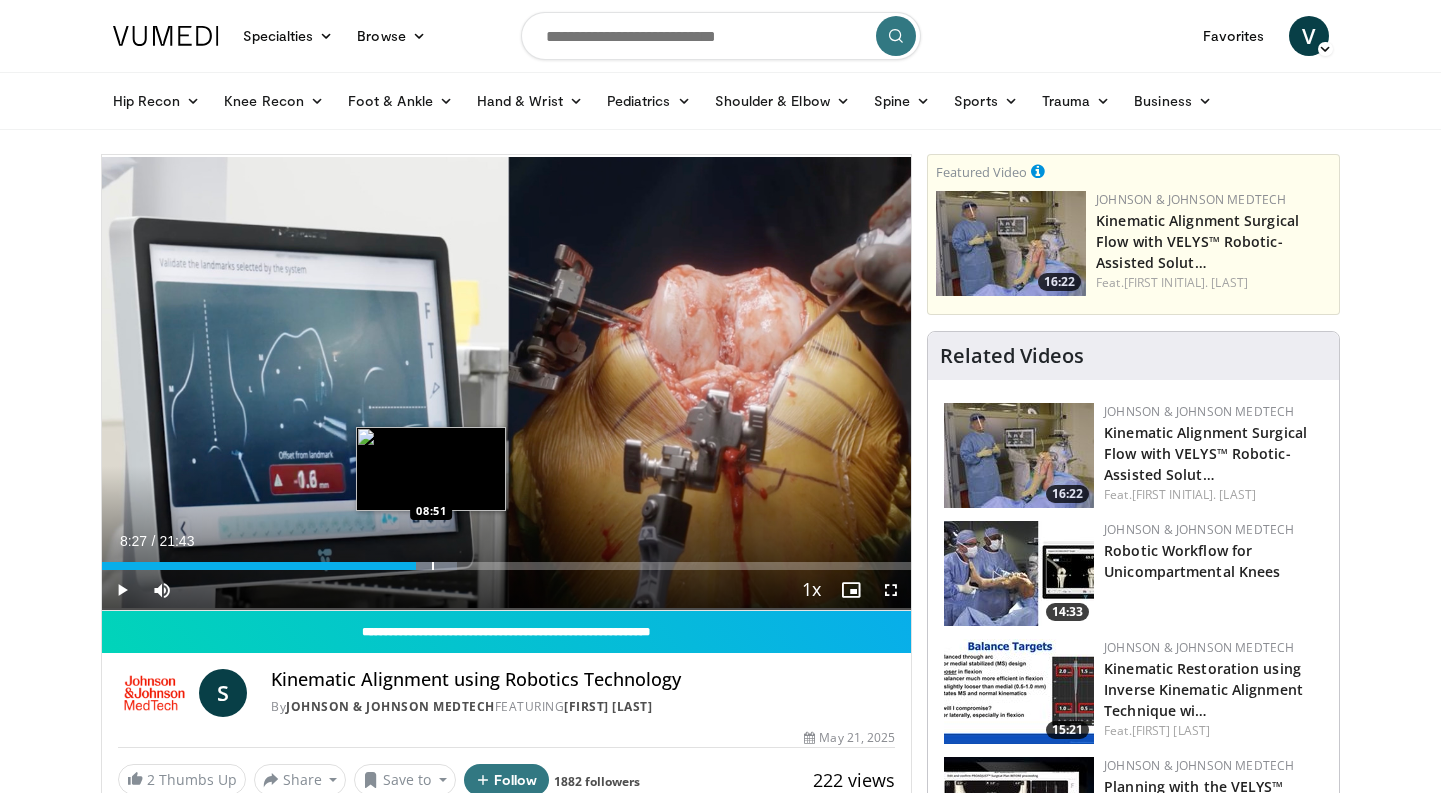 click at bounding box center (433, 566) 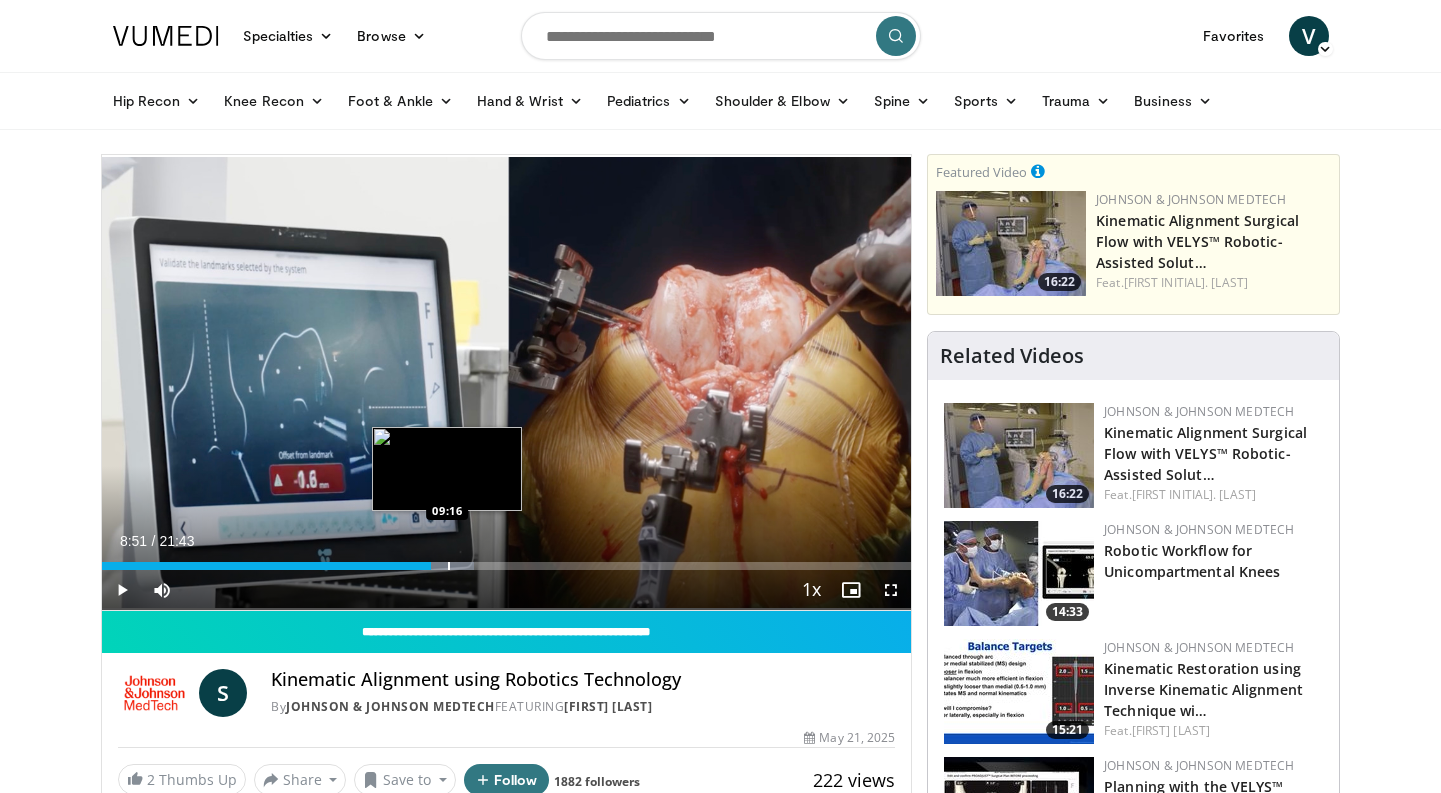 click at bounding box center (449, 566) 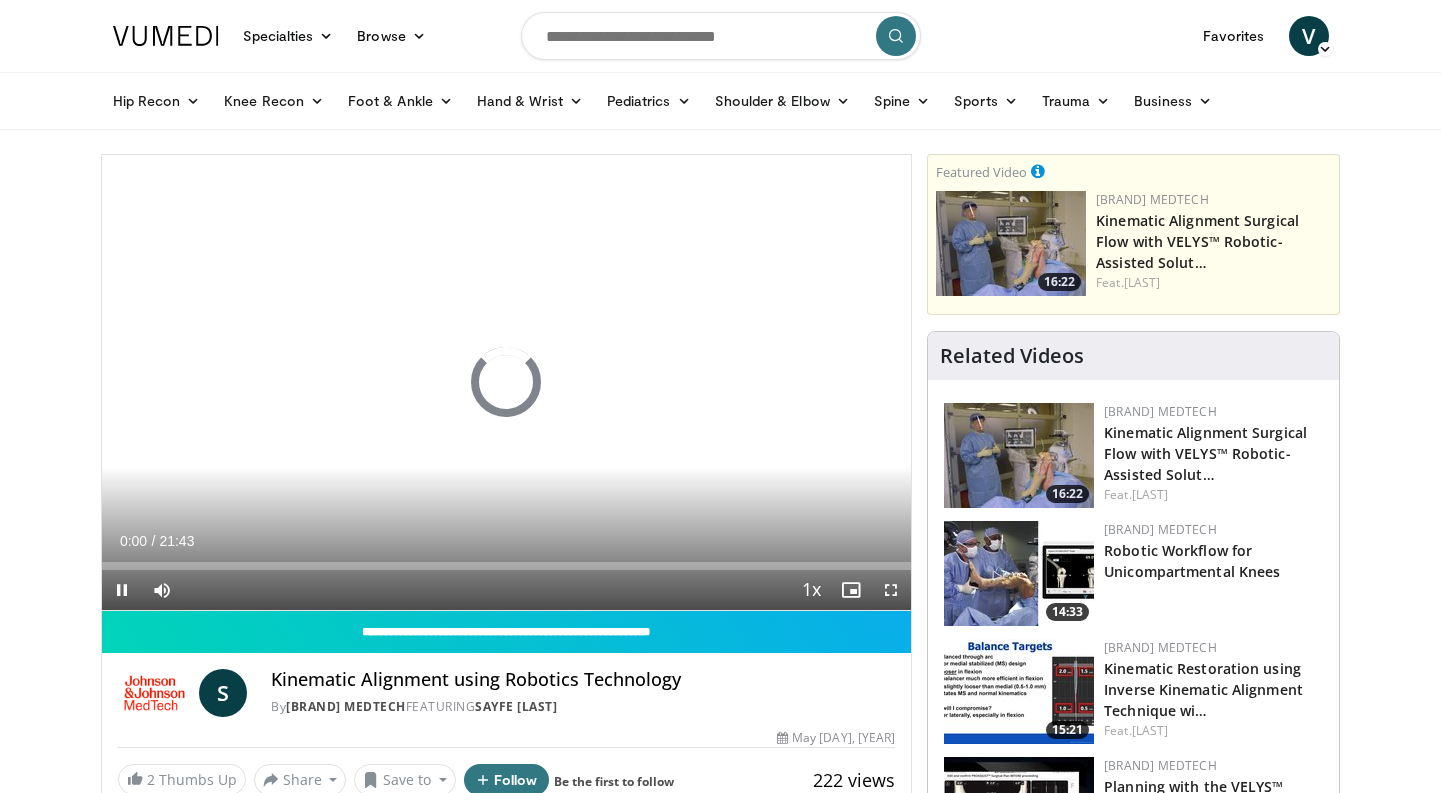 scroll, scrollTop: 0, scrollLeft: 0, axis: both 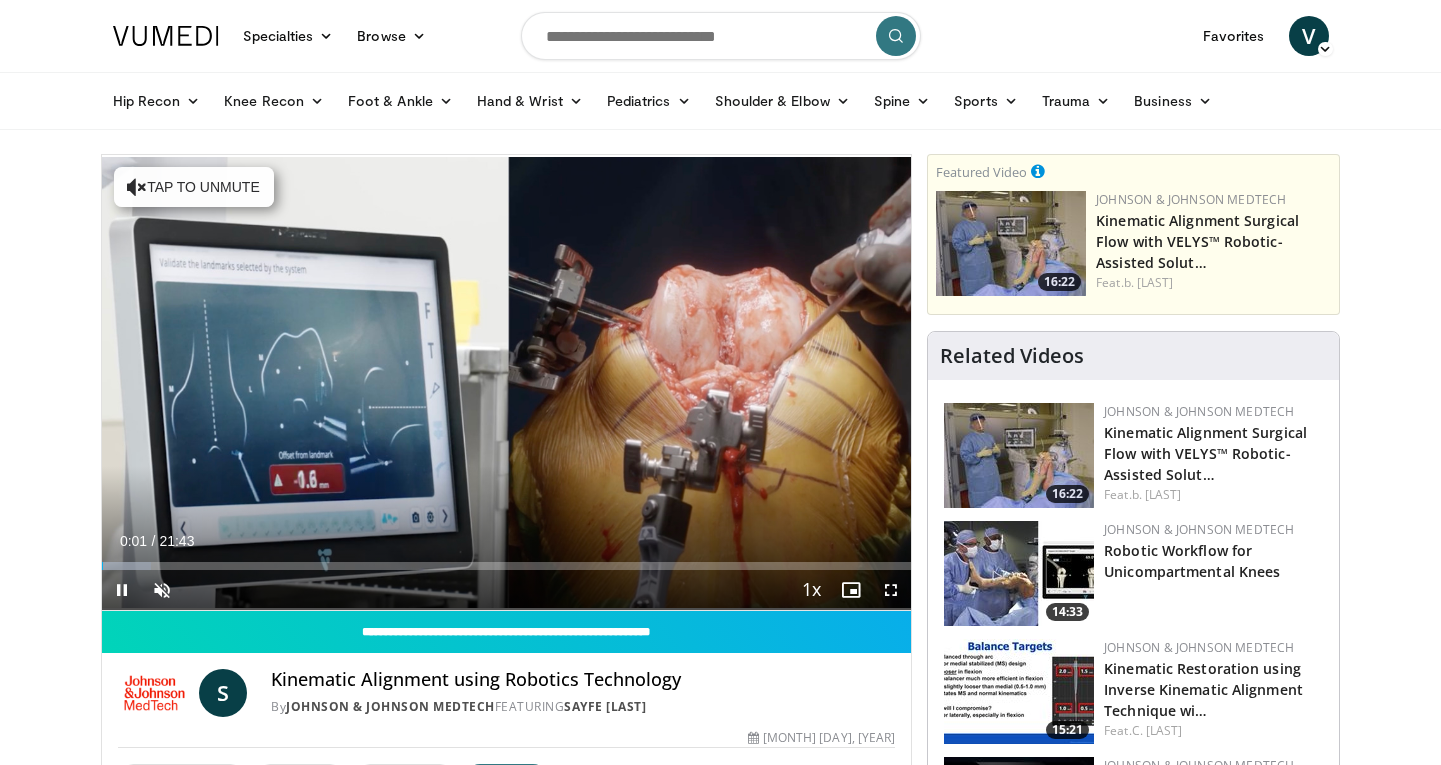 click at bounding box center [122, 590] 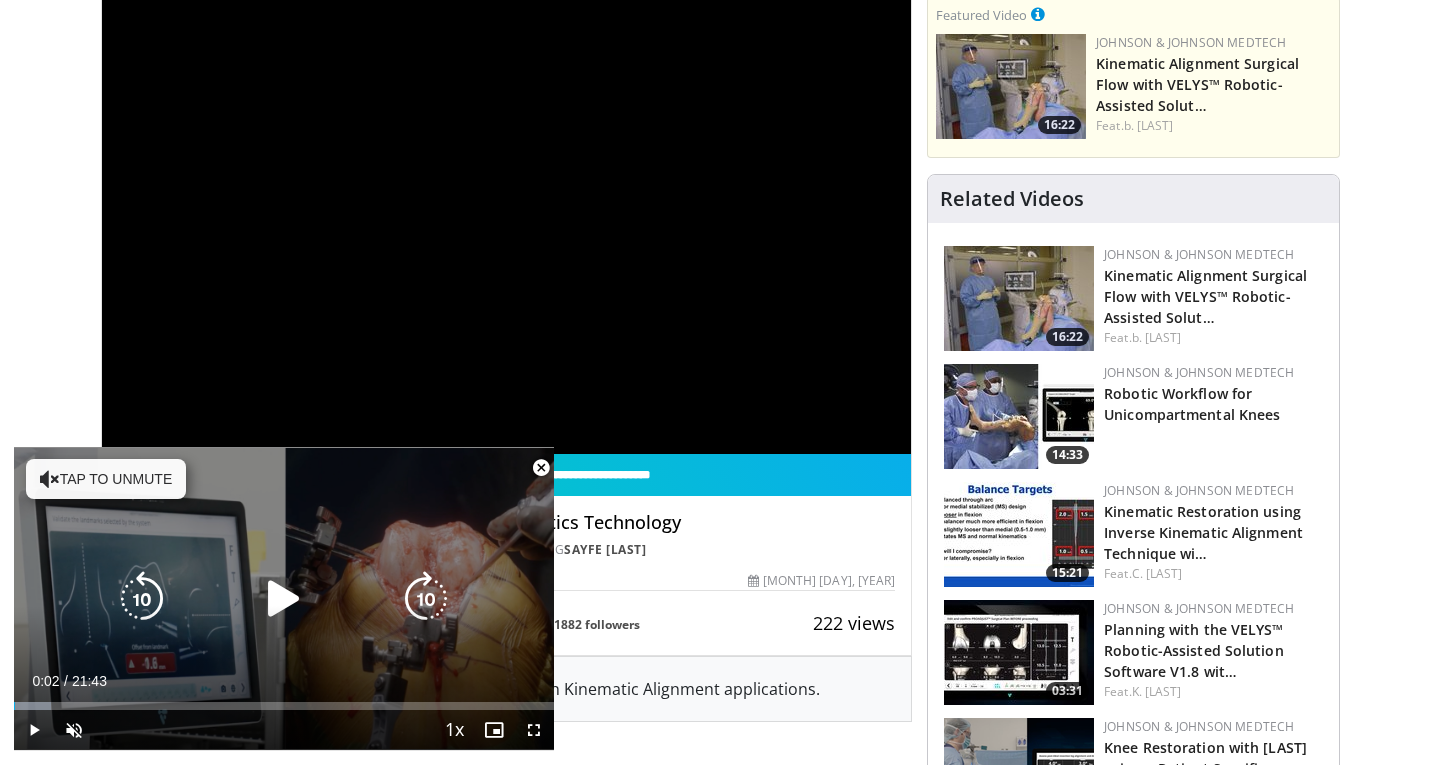 scroll, scrollTop: 554, scrollLeft: 0, axis: vertical 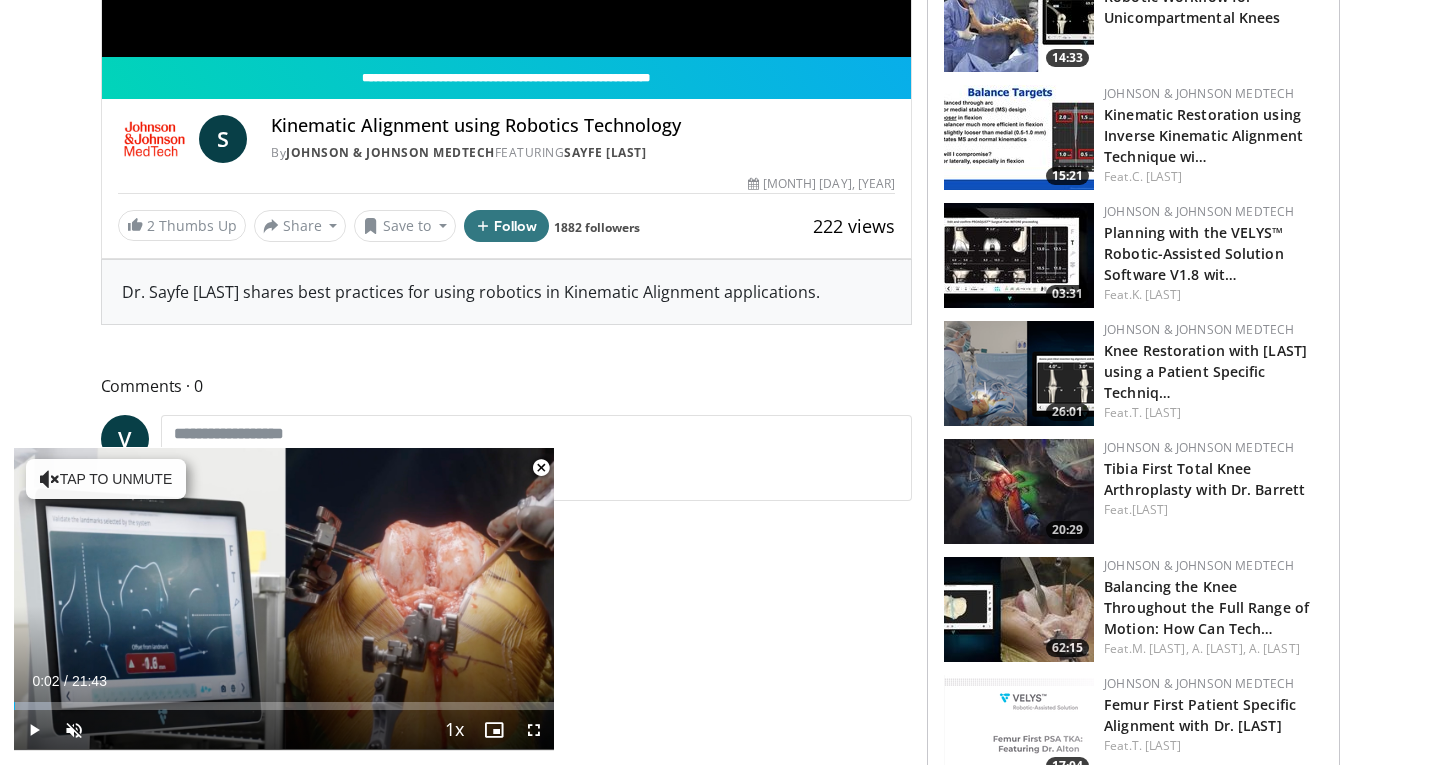 click at bounding box center (541, 468) 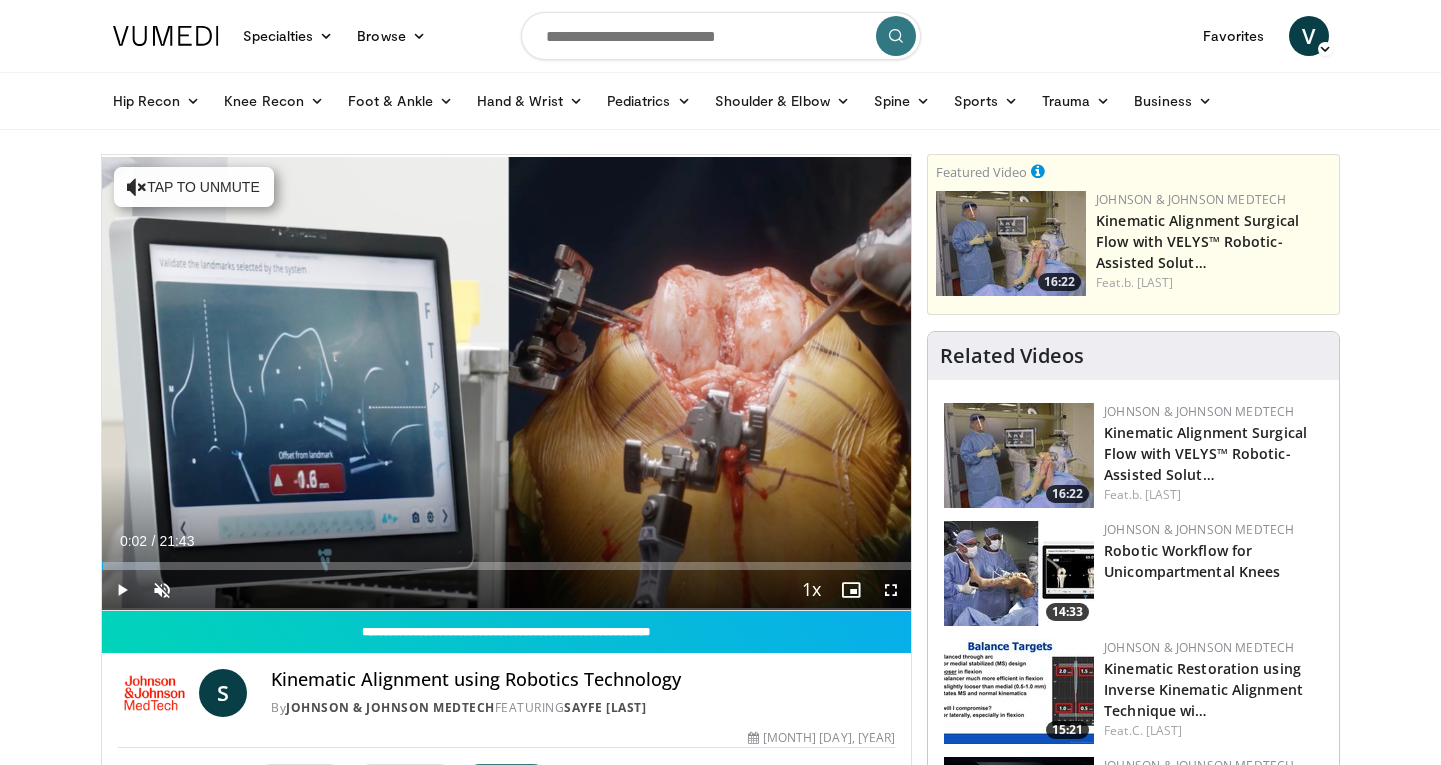 scroll, scrollTop: 0, scrollLeft: 0, axis: both 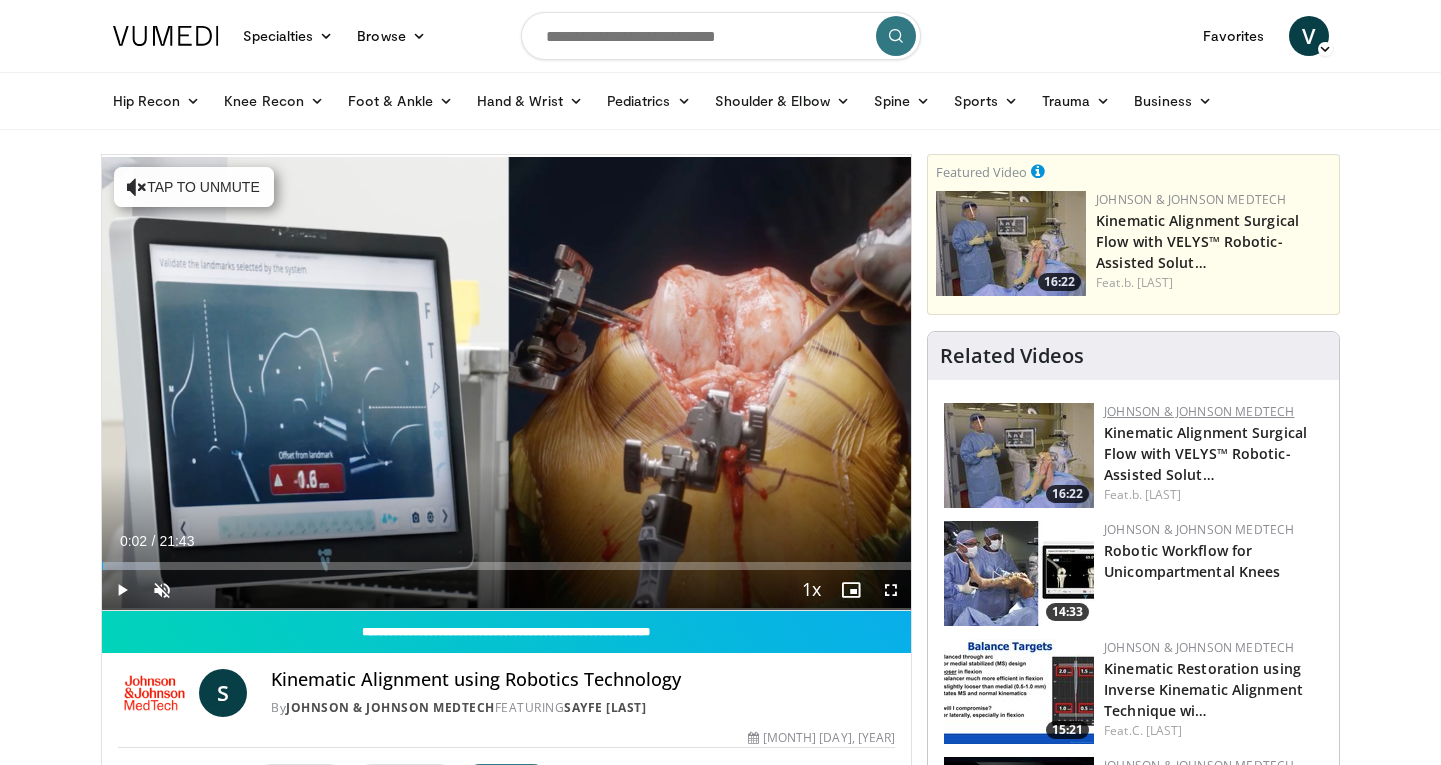 click on "Johnson & Johnson MedTech" at bounding box center [1199, 411] 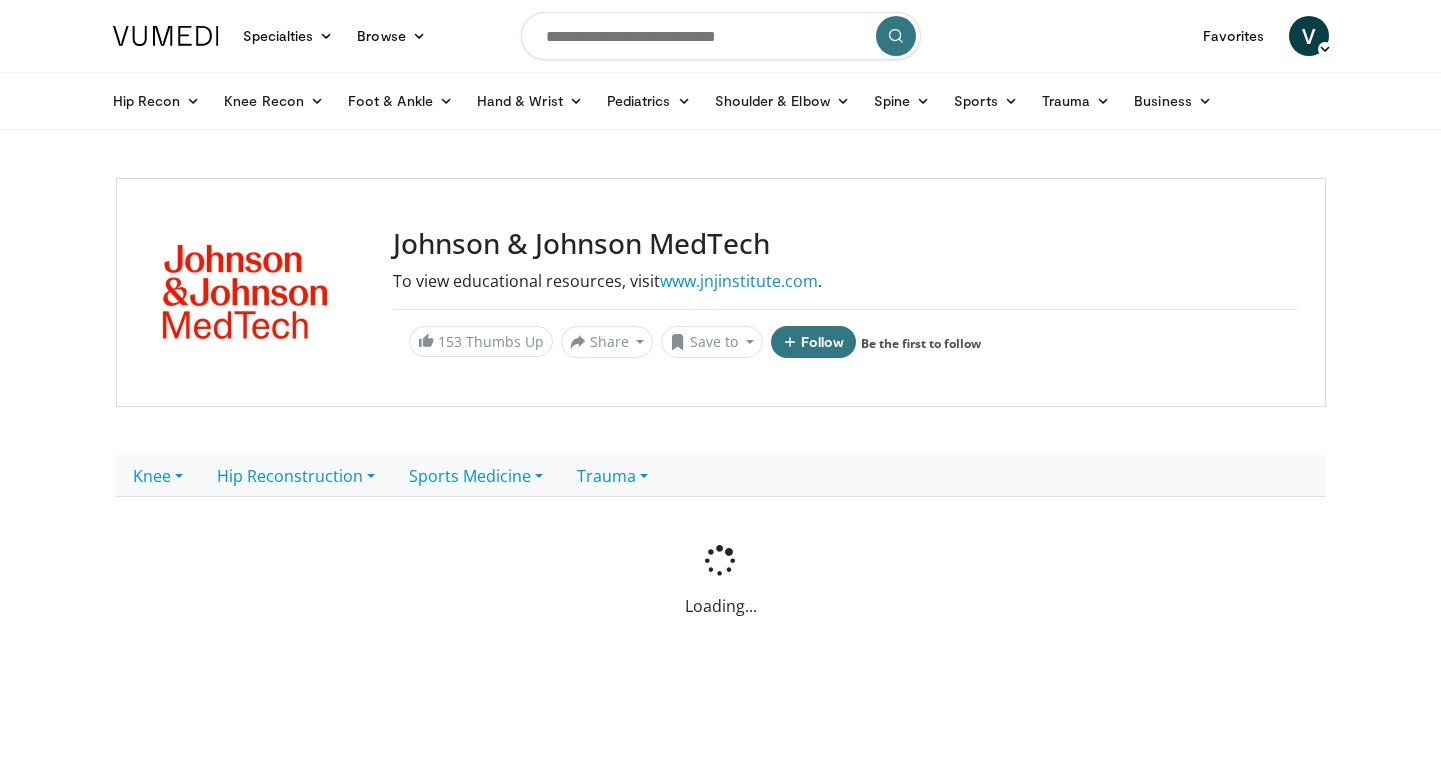 scroll, scrollTop: 0, scrollLeft: 0, axis: both 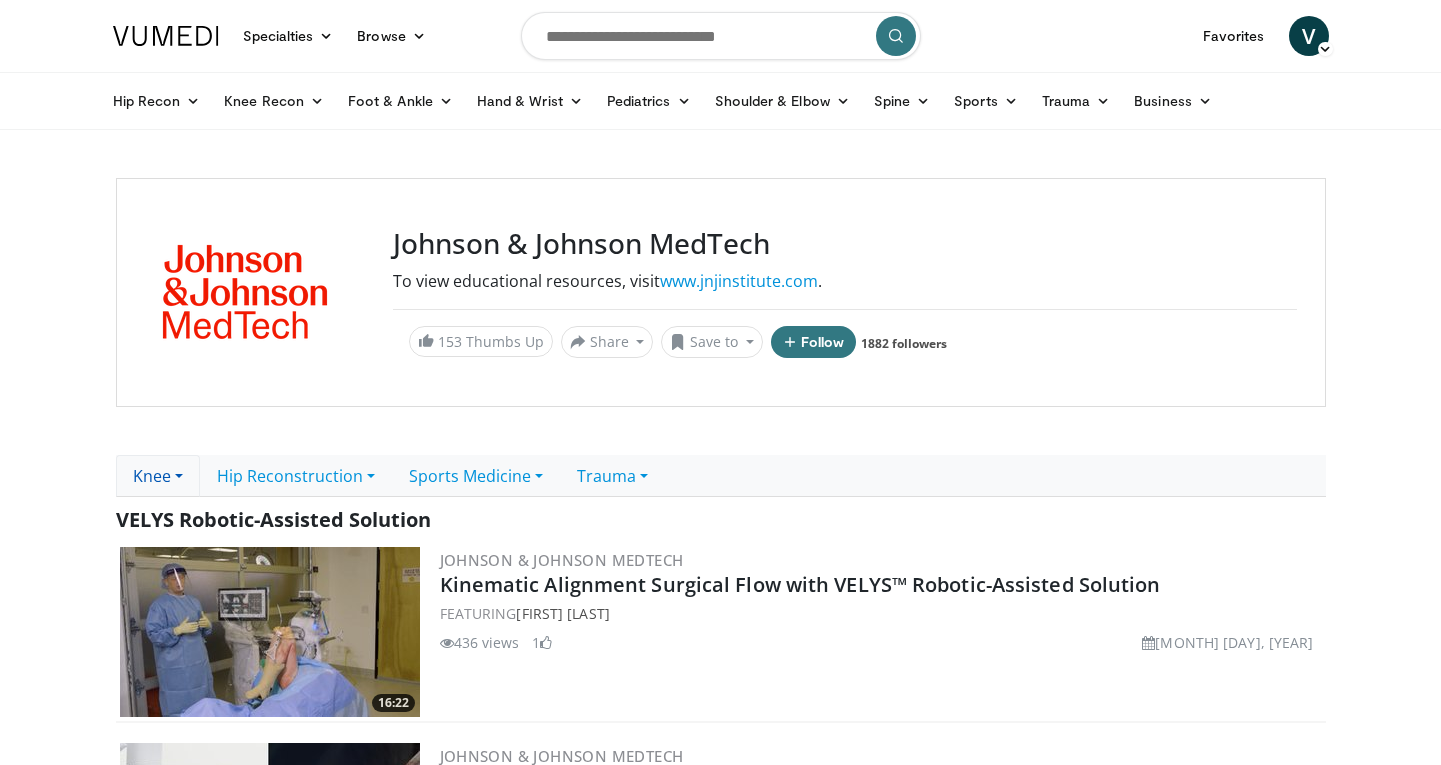 click on "Knee" at bounding box center [188, 476] 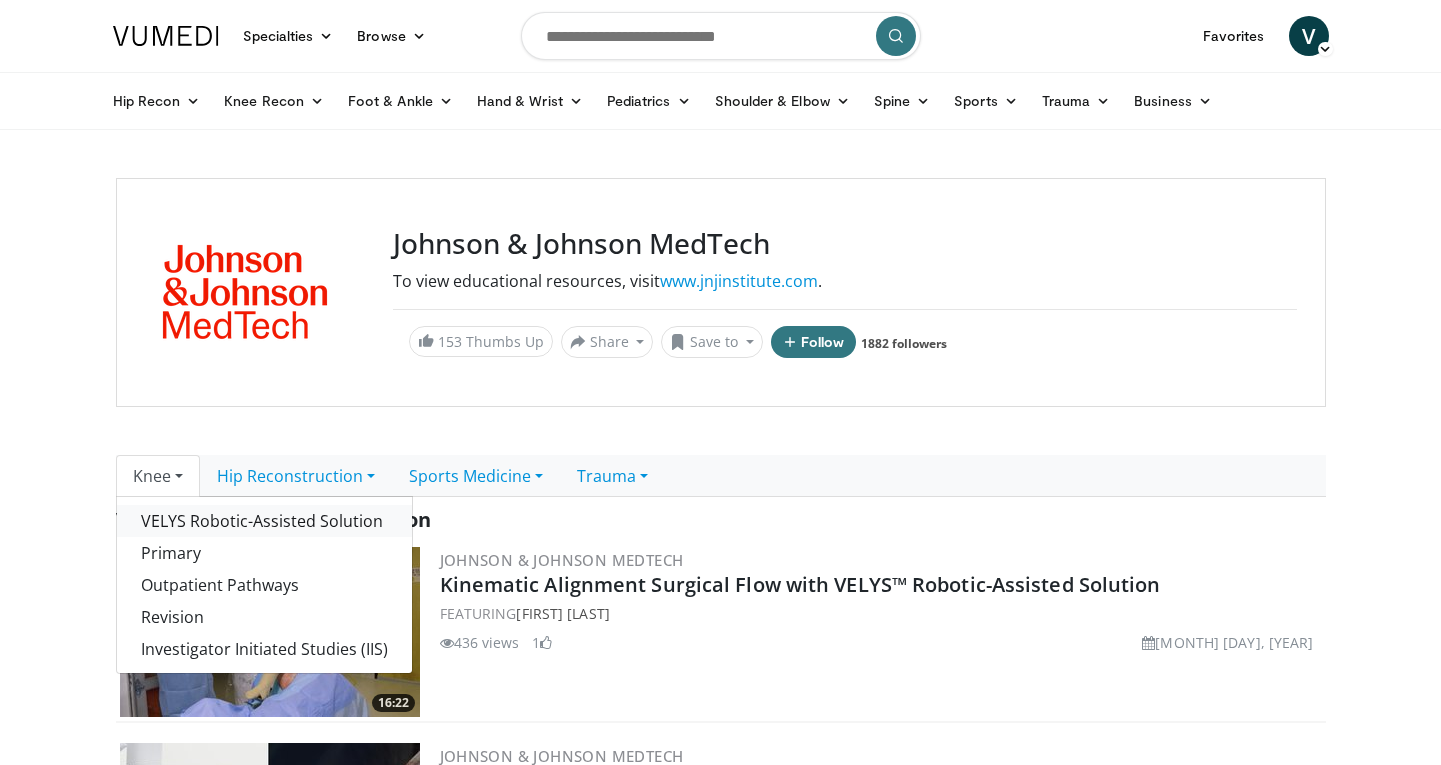 click on "VELYS Robotic-Assisted Solution" at bounding box center (210, 521) 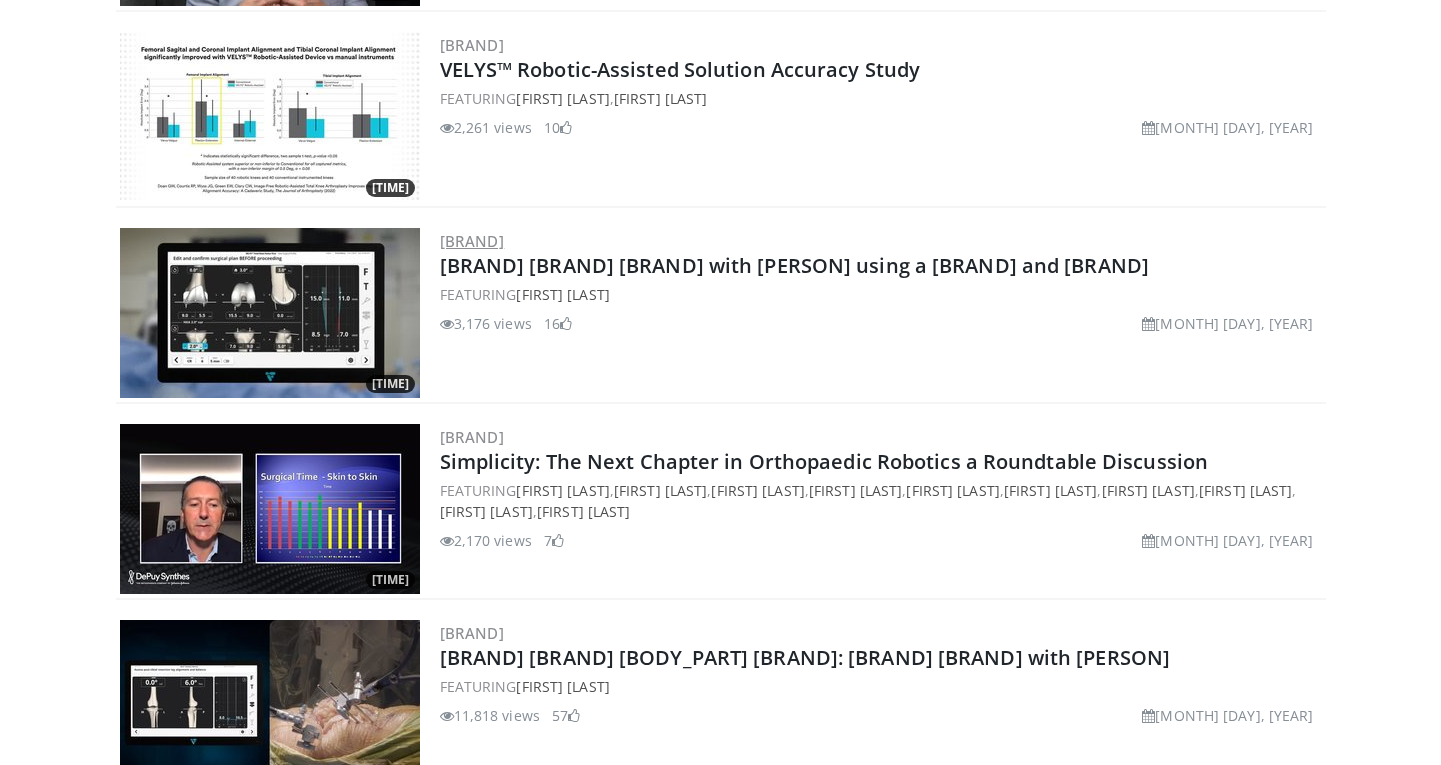 scroll, scrollTop: 2521, scrollLeft: 0, axis: vertical 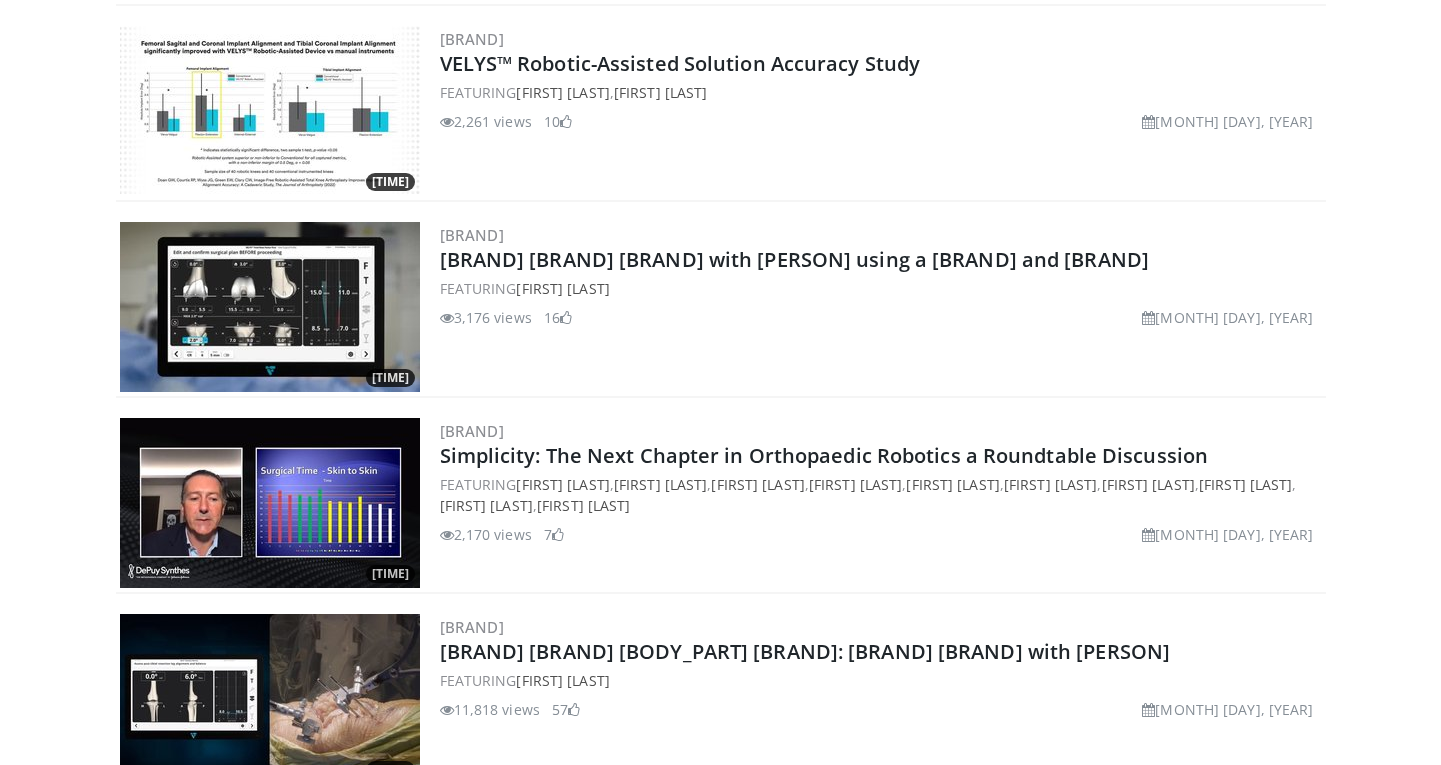 click at bounding box center (270, 307) 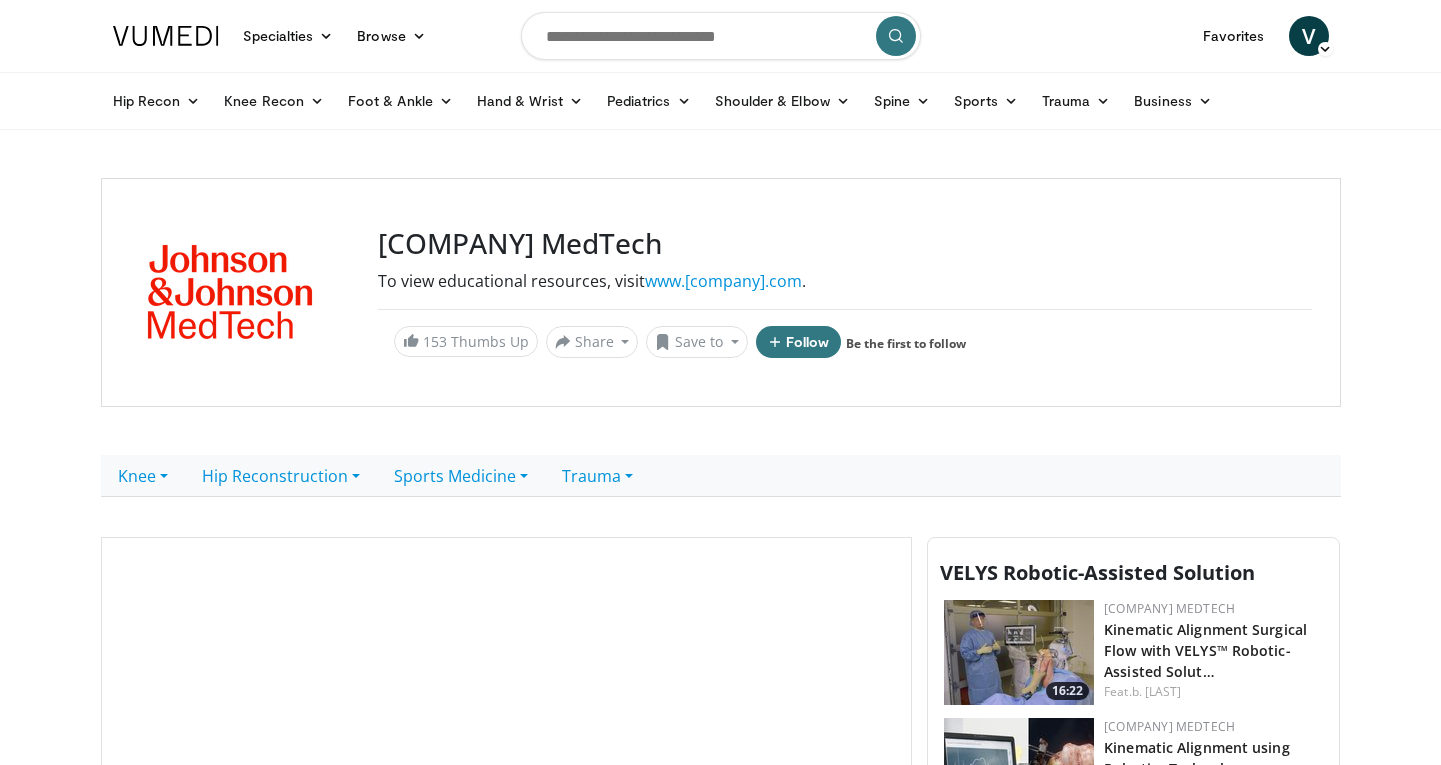 scroll, scrollTop: 0, scrollLeft: 0, axis: both 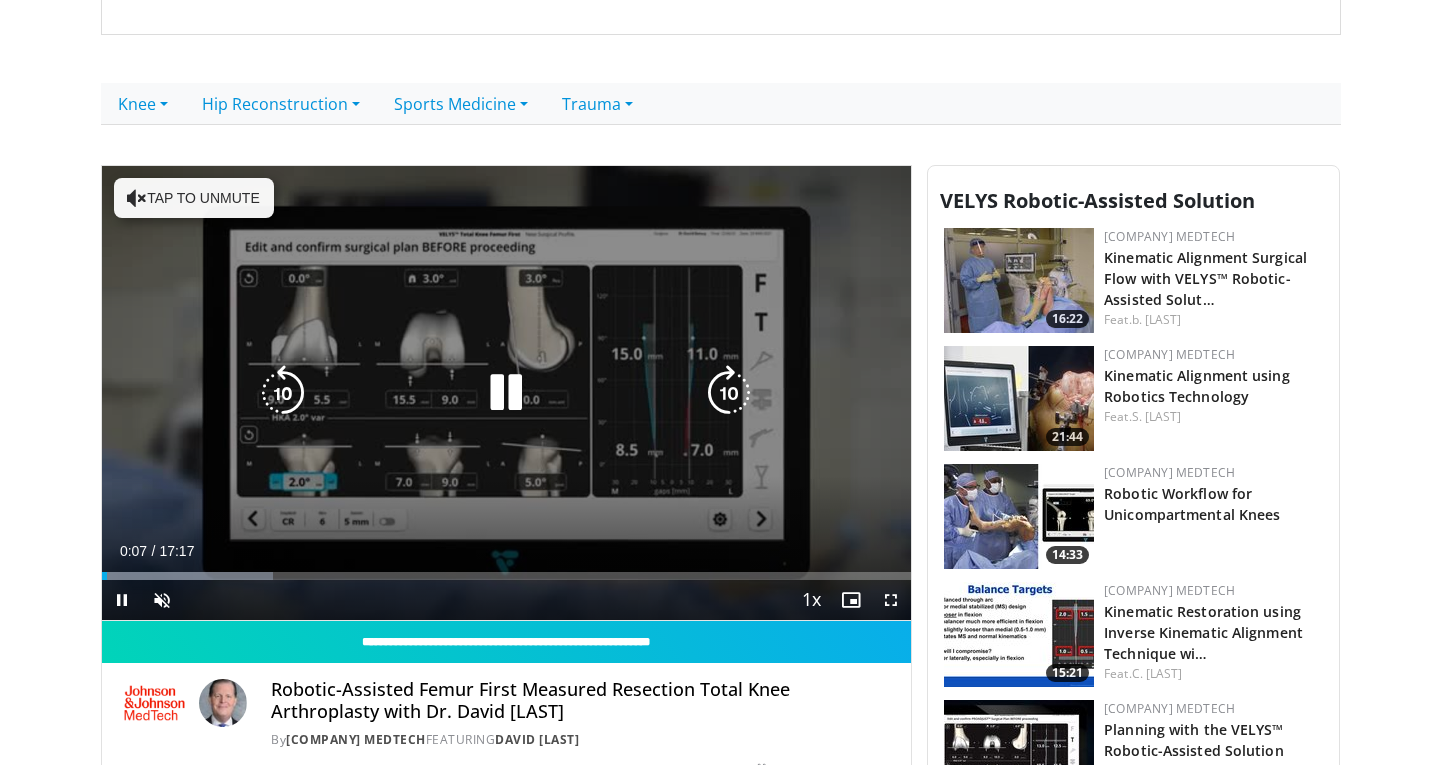 click on "Tap to unmute" at bounding box center [194, 198] 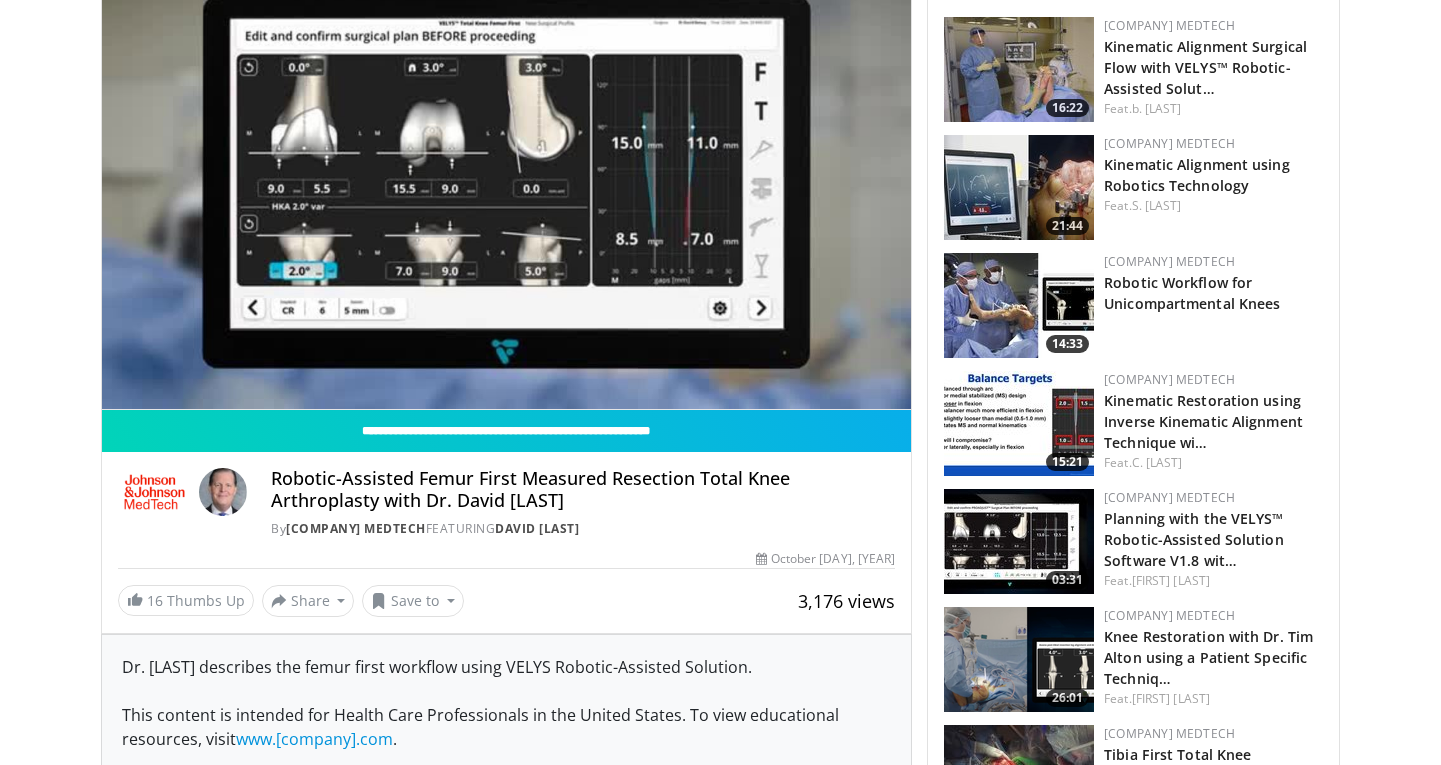 scroll, scrollTop: 694, scrollLeft: 0, axis: vertical 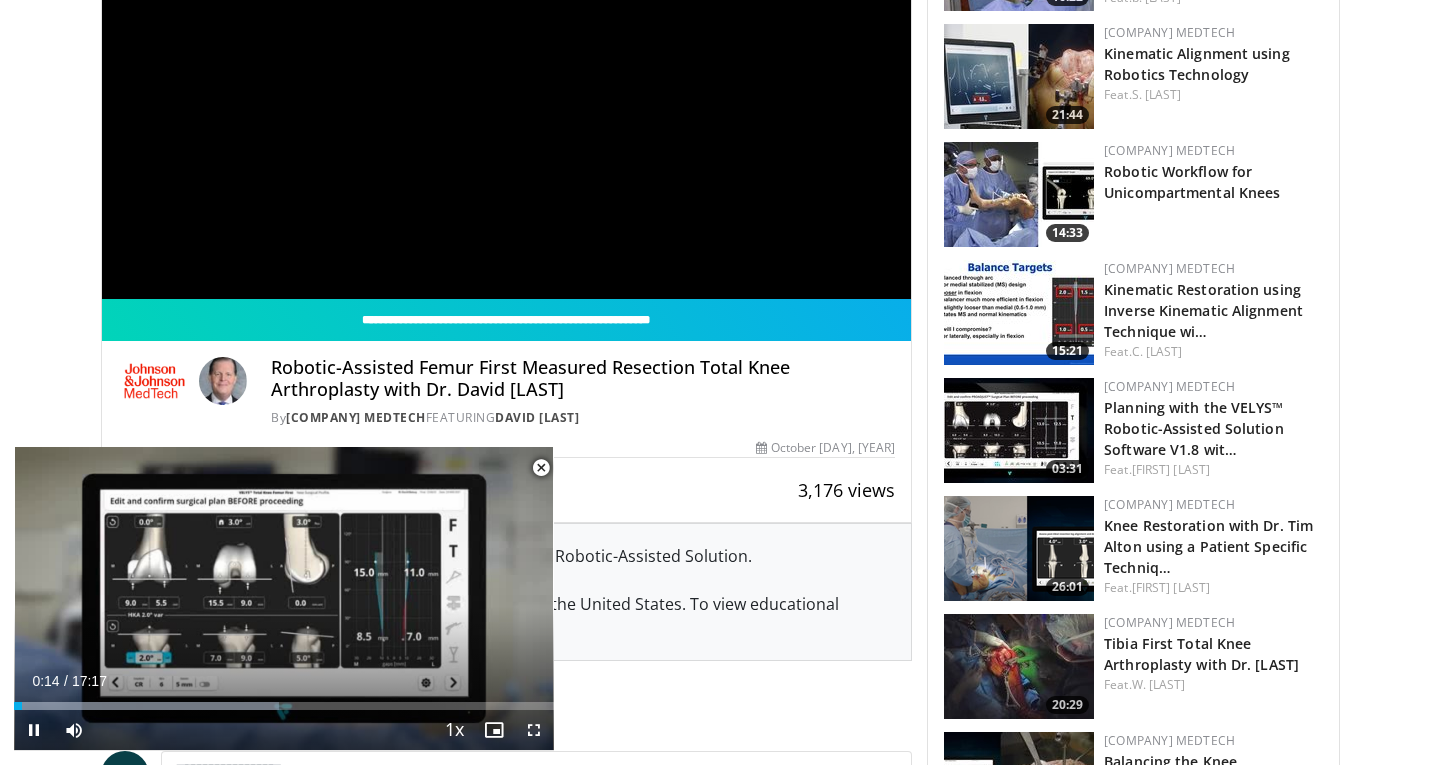 click at bounding box center (541, 468) 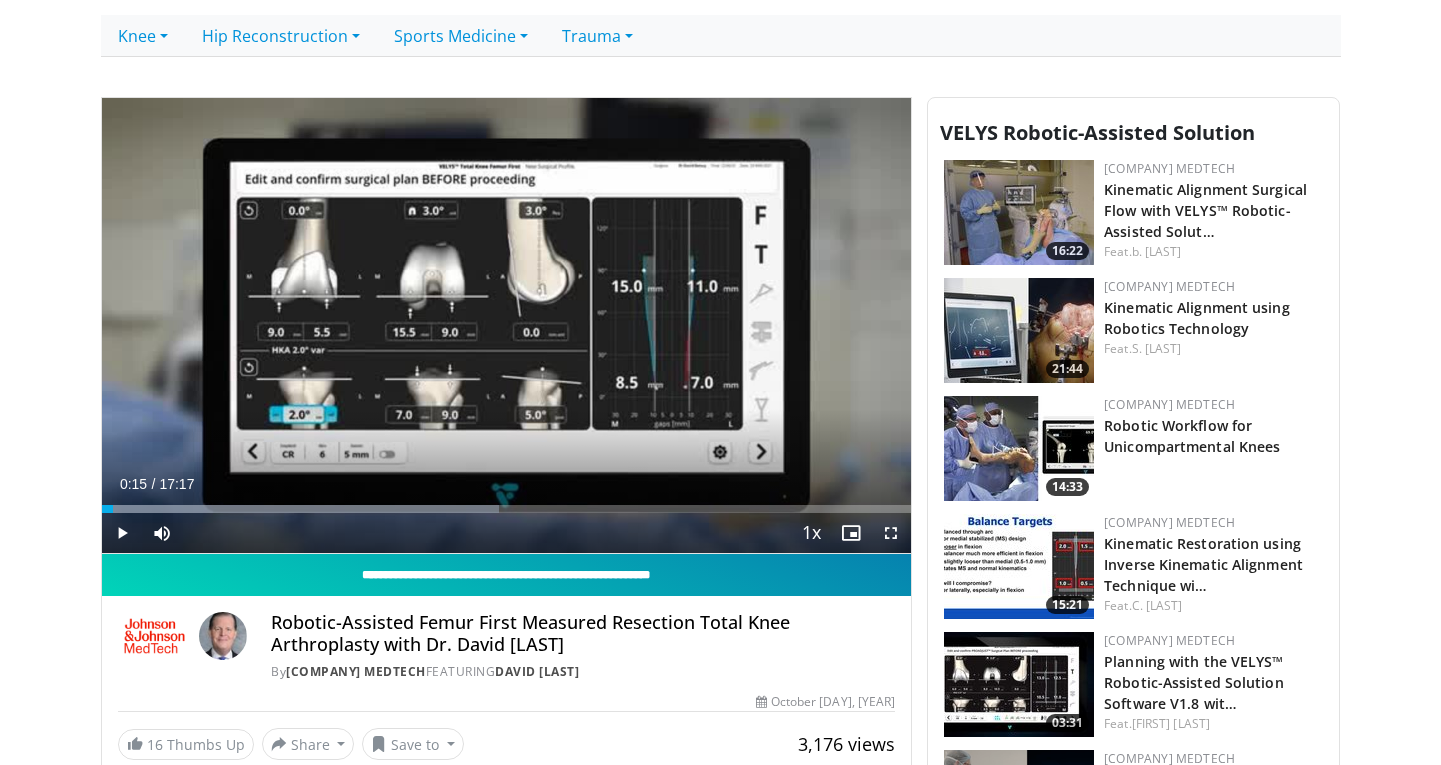 scroll, scrollTop: 335, scrollLeft: 0, axis: vertical 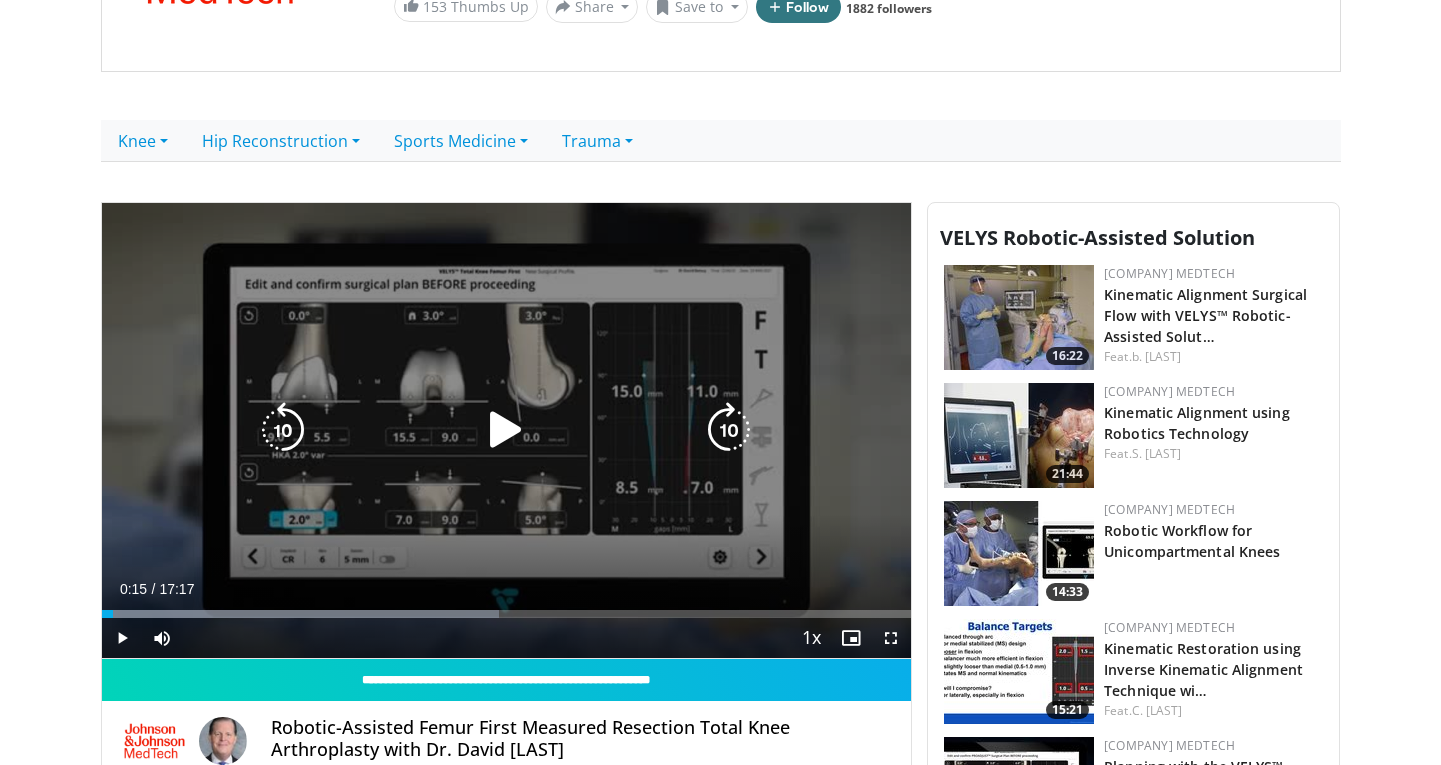 click at bounding box center (506, 430) 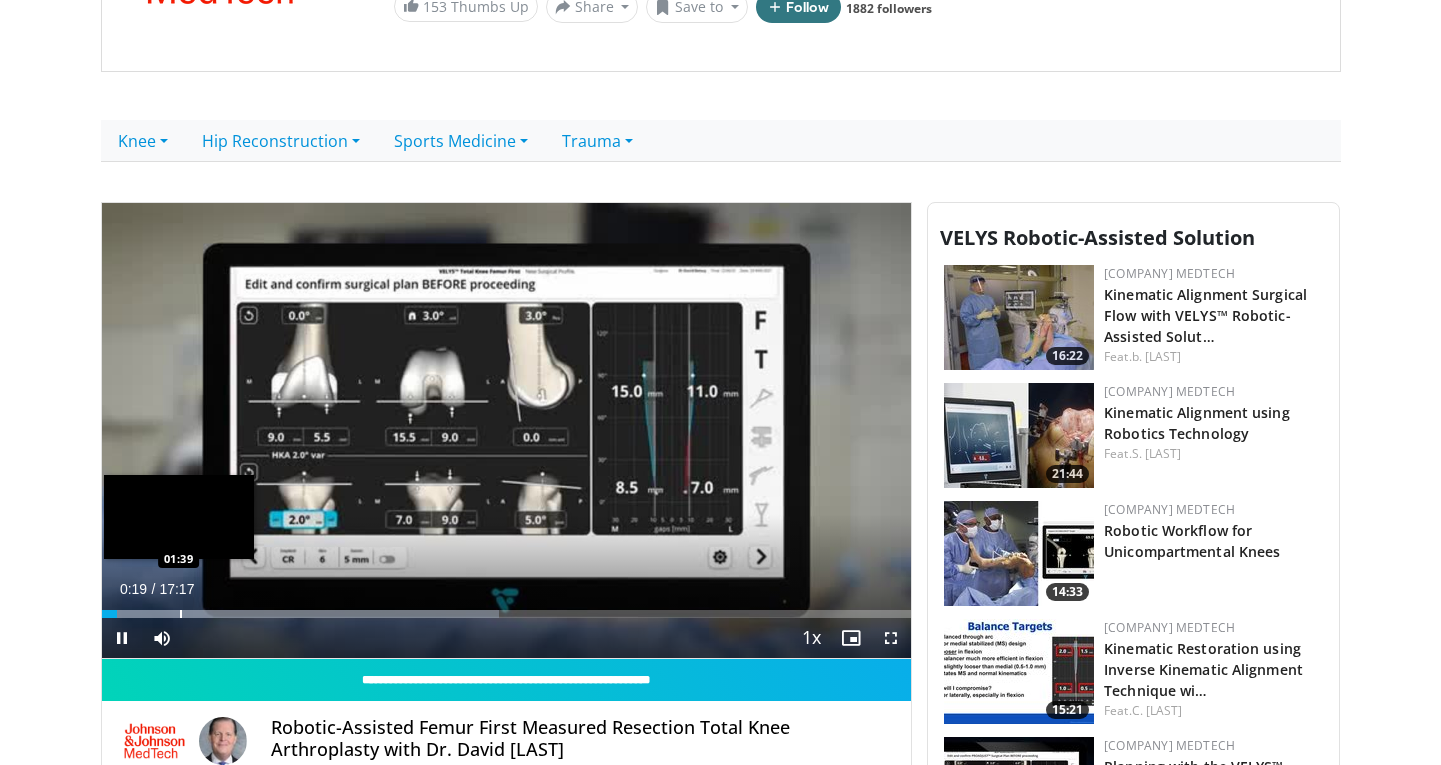 click at bounding box center (181, 614) 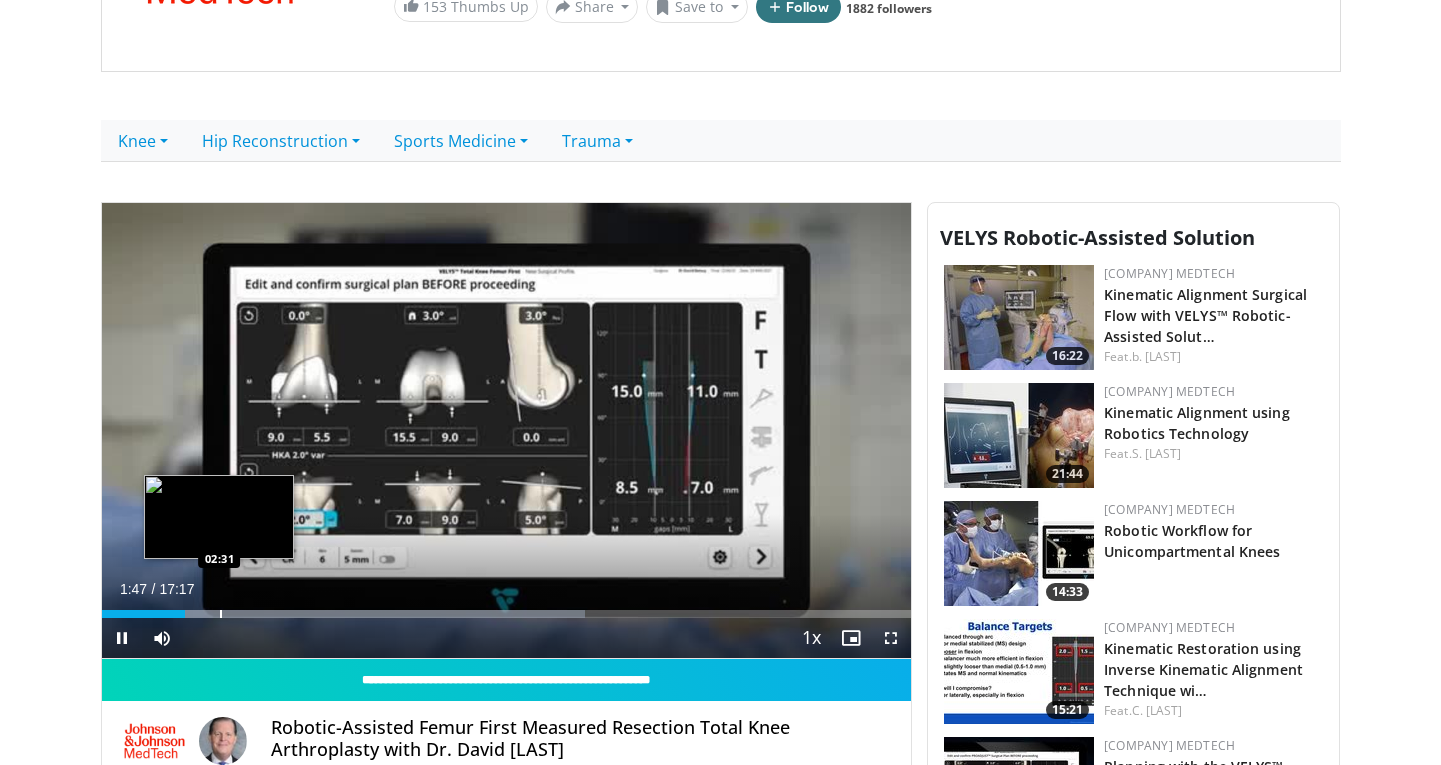 click at bounding box center (221, 614) 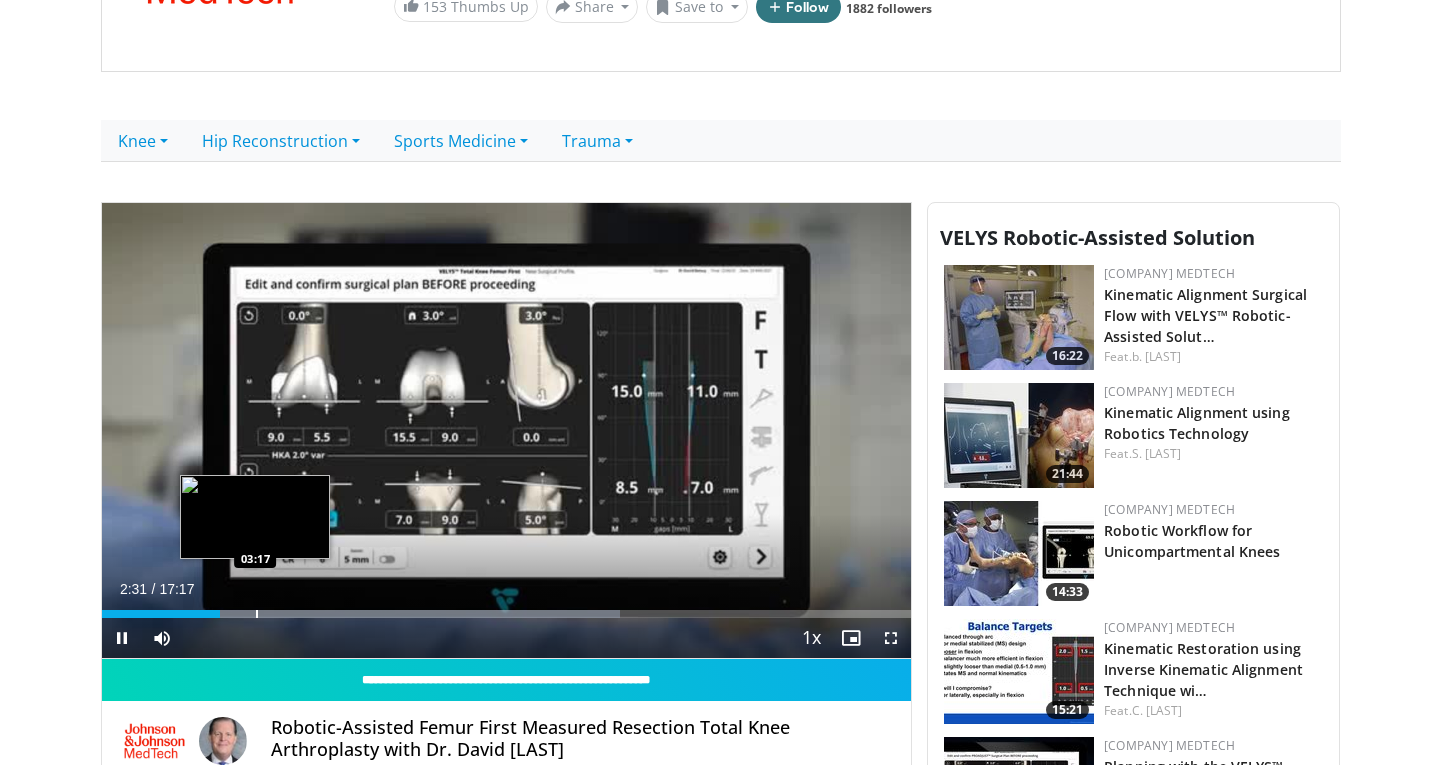 click on "[TIME] seconds
Tap to unmute" at bounding box center (507, 430) 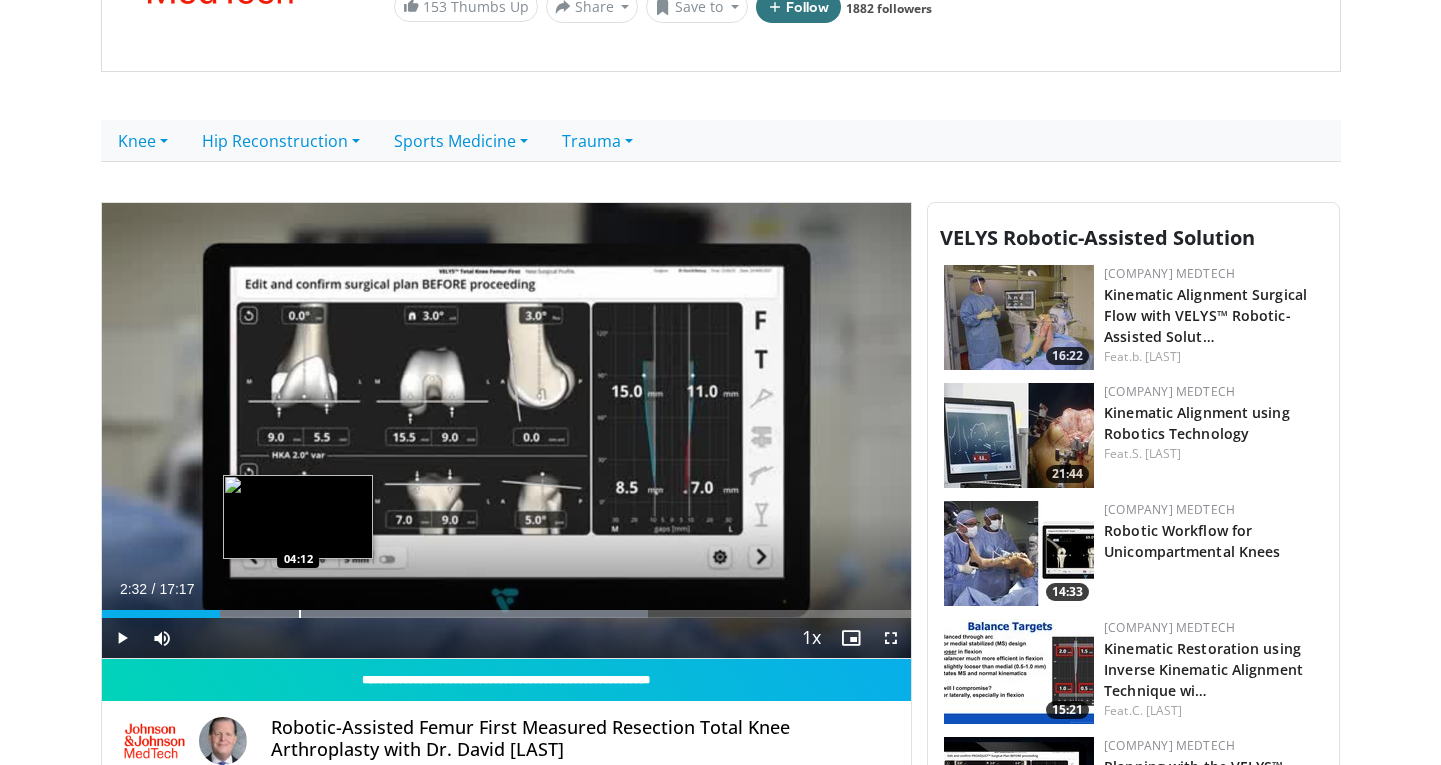 click at bounding box center (300, 614) 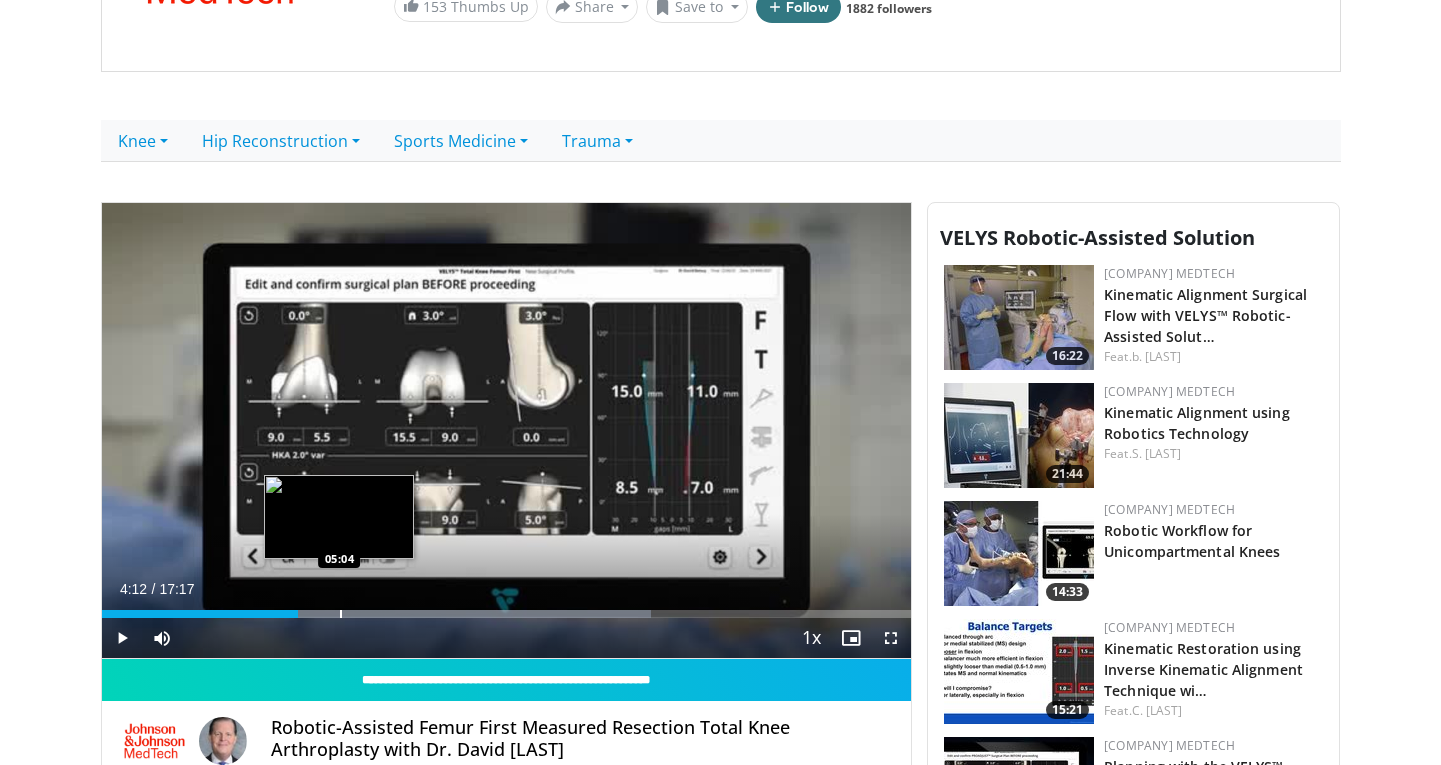 click at bounding box center (341, 614) 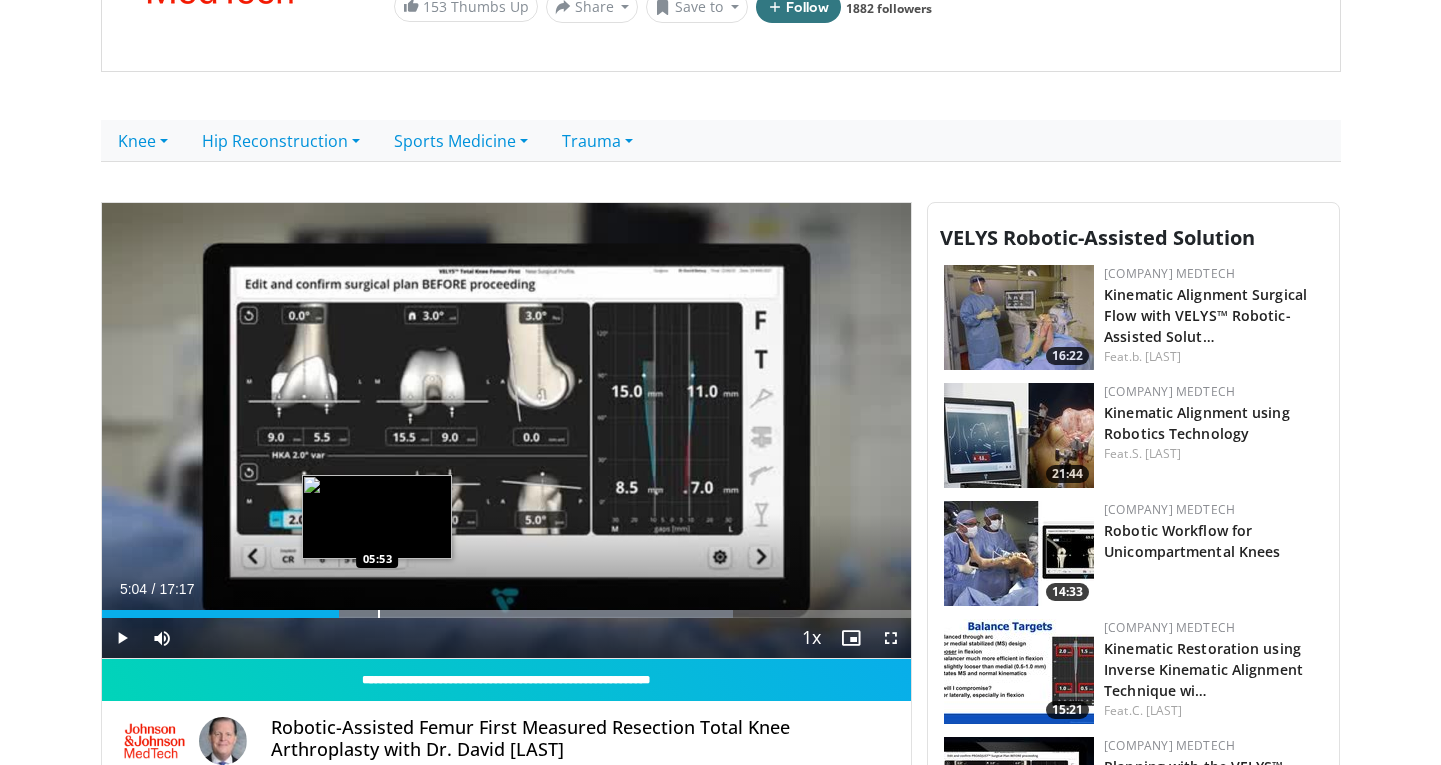 click at bounding box center [379, 614] 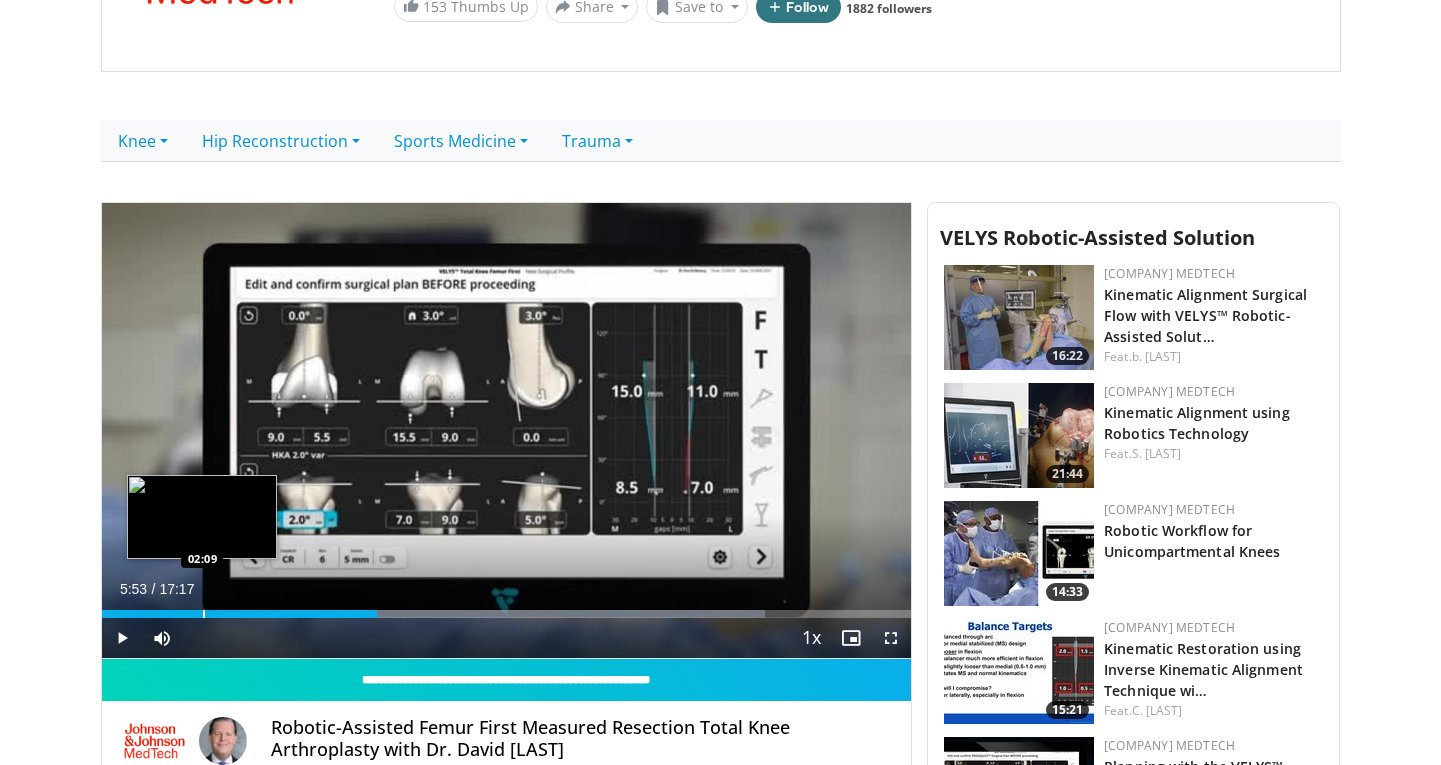 click on "05:53" at bounding box center (240, 614) 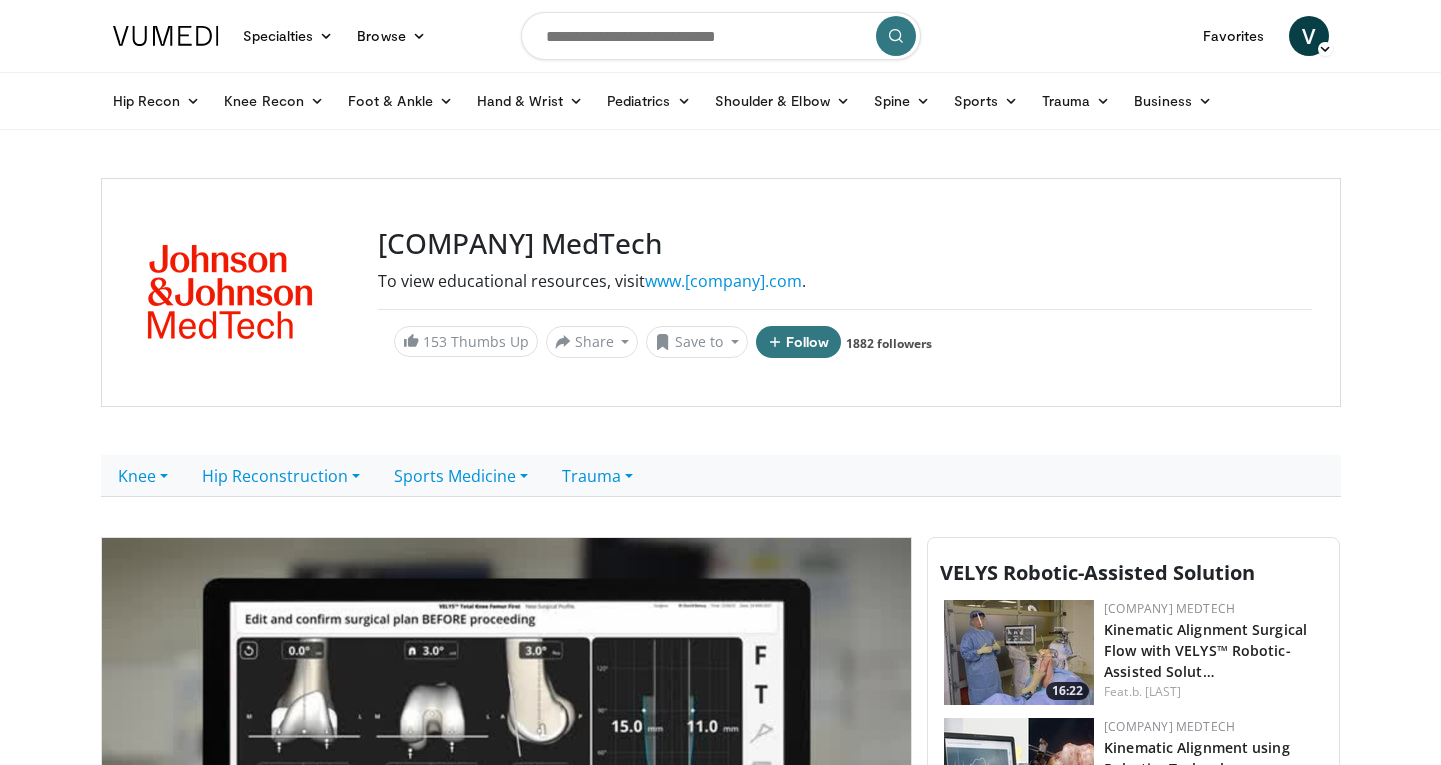 scroll, scrollTop: 0, scrollLeft: 0, axis: both 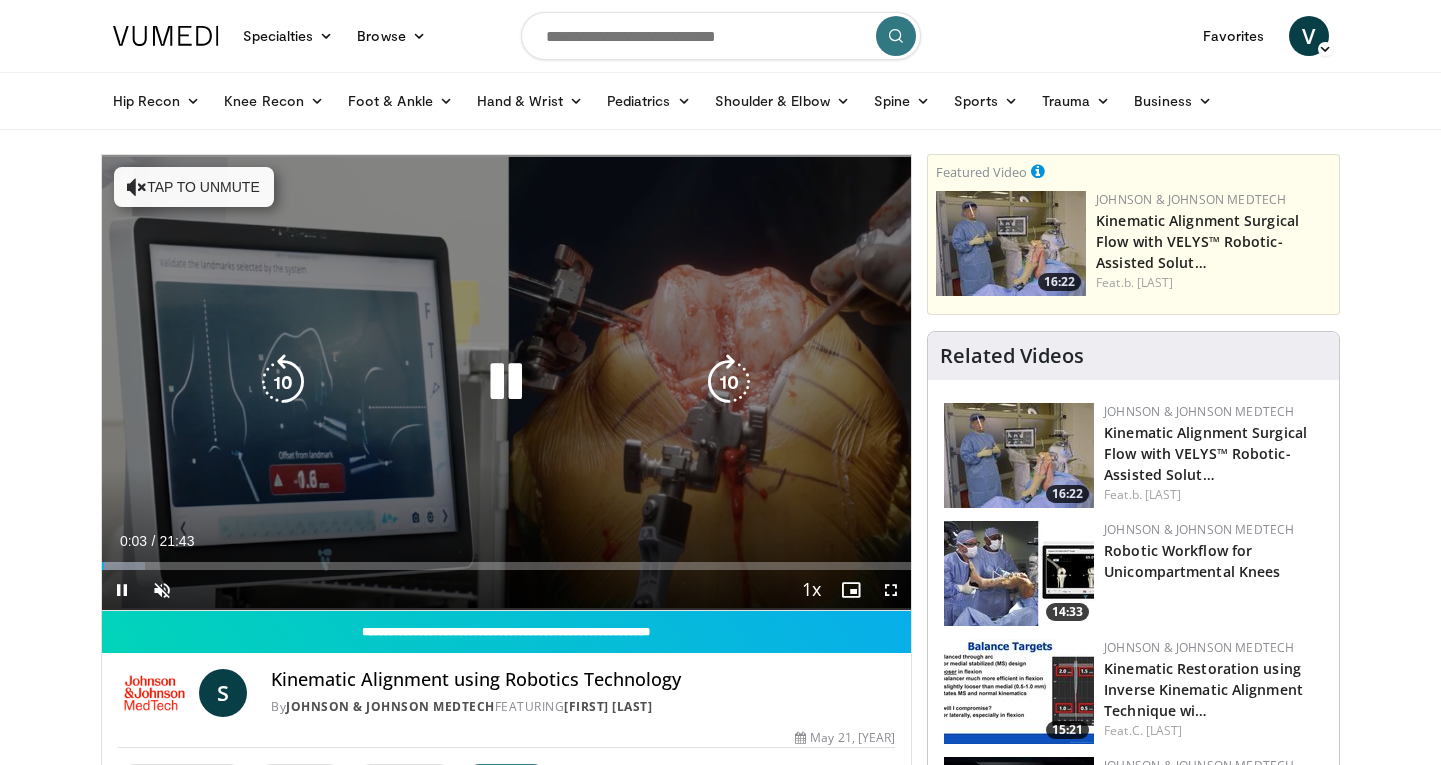 click on "Tap to unmute" at bounding box center (194, 187) 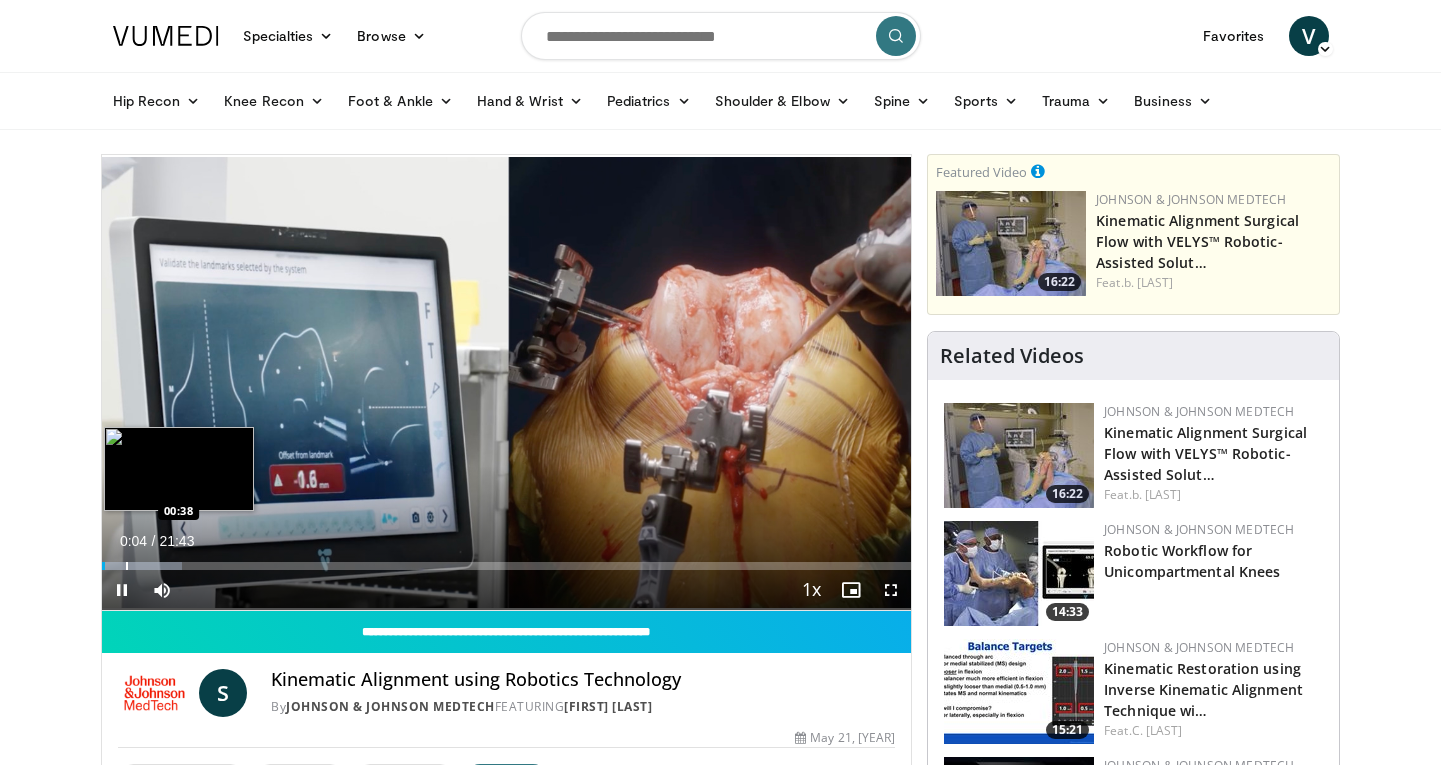 click at bounding box center (127, 566) 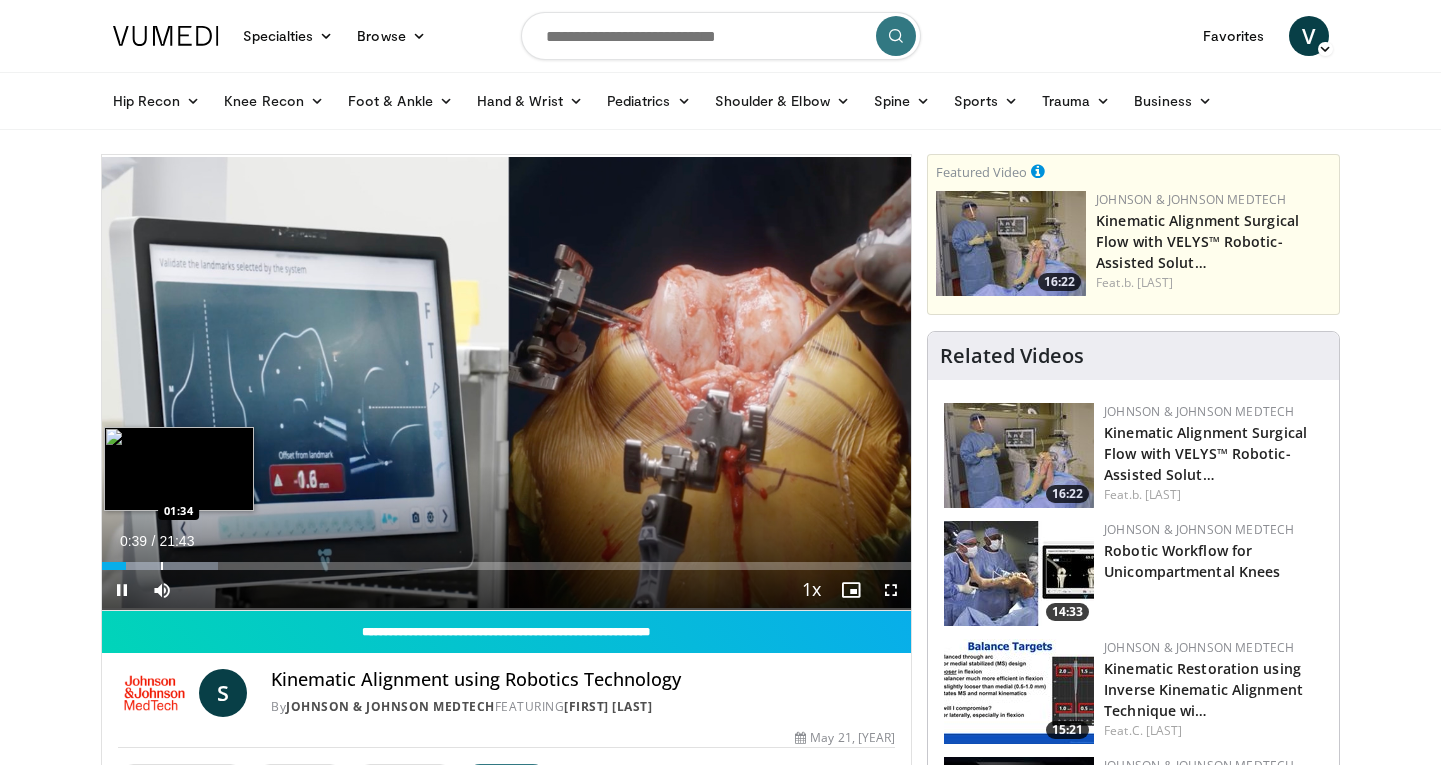click at bounding box center [162, 566] 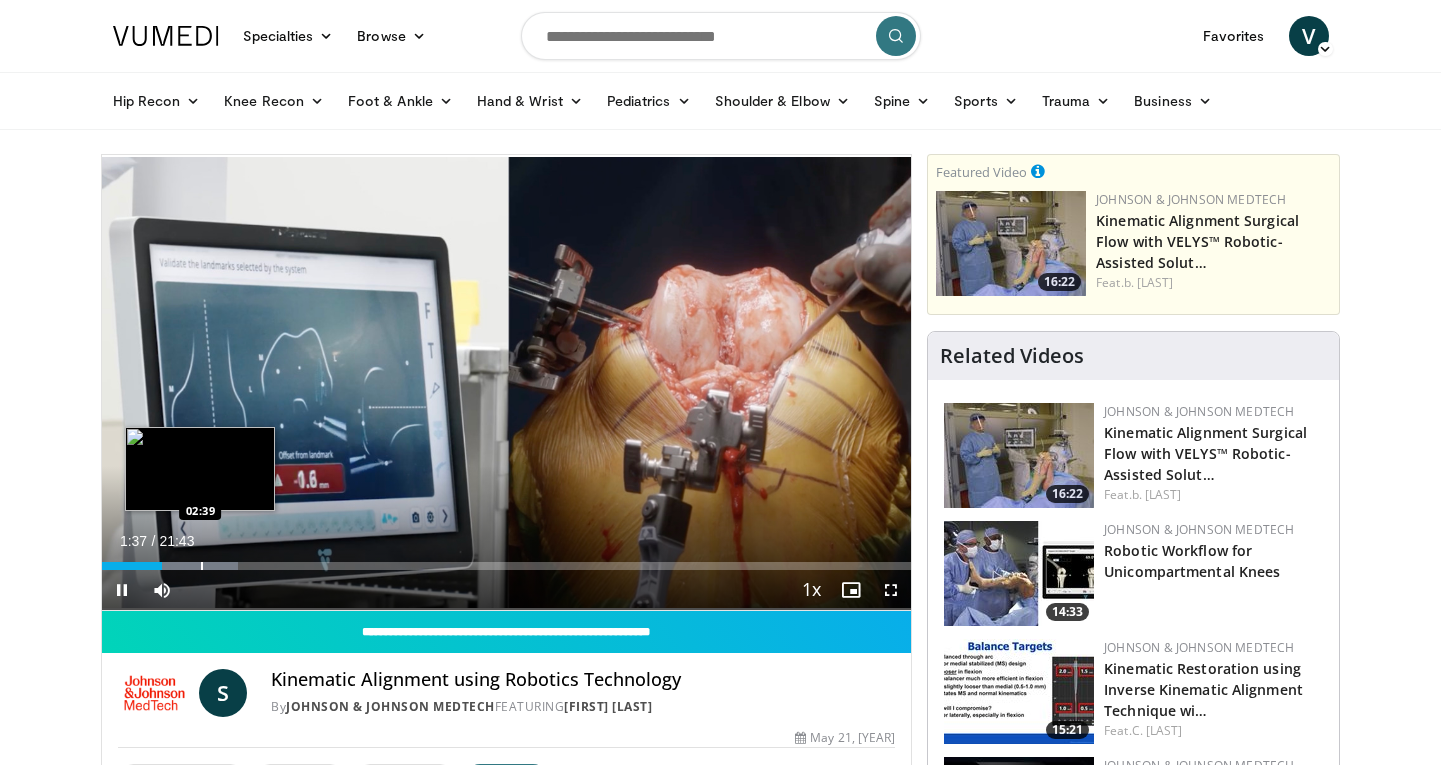 click at bounding box center (202, 566) 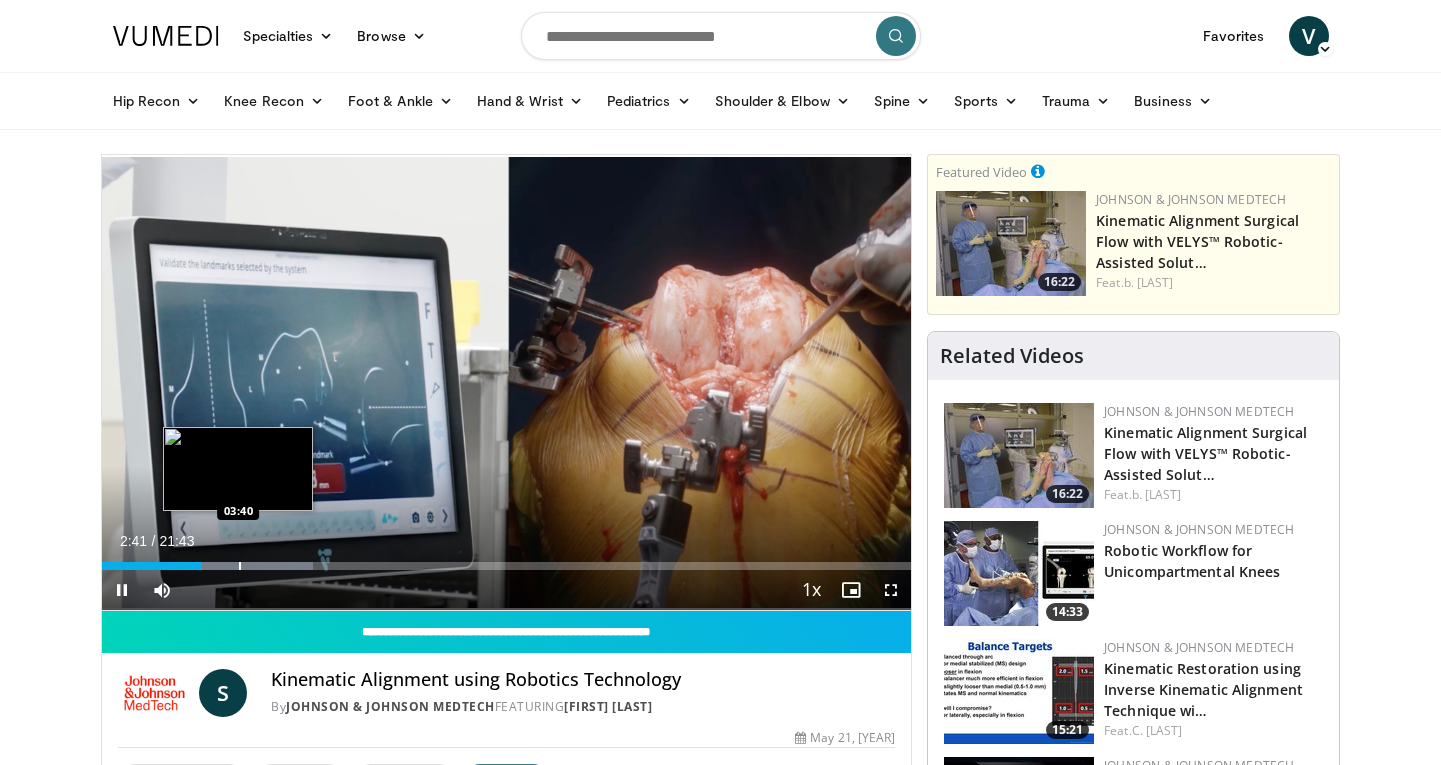 click at bounding box center (240, 566) 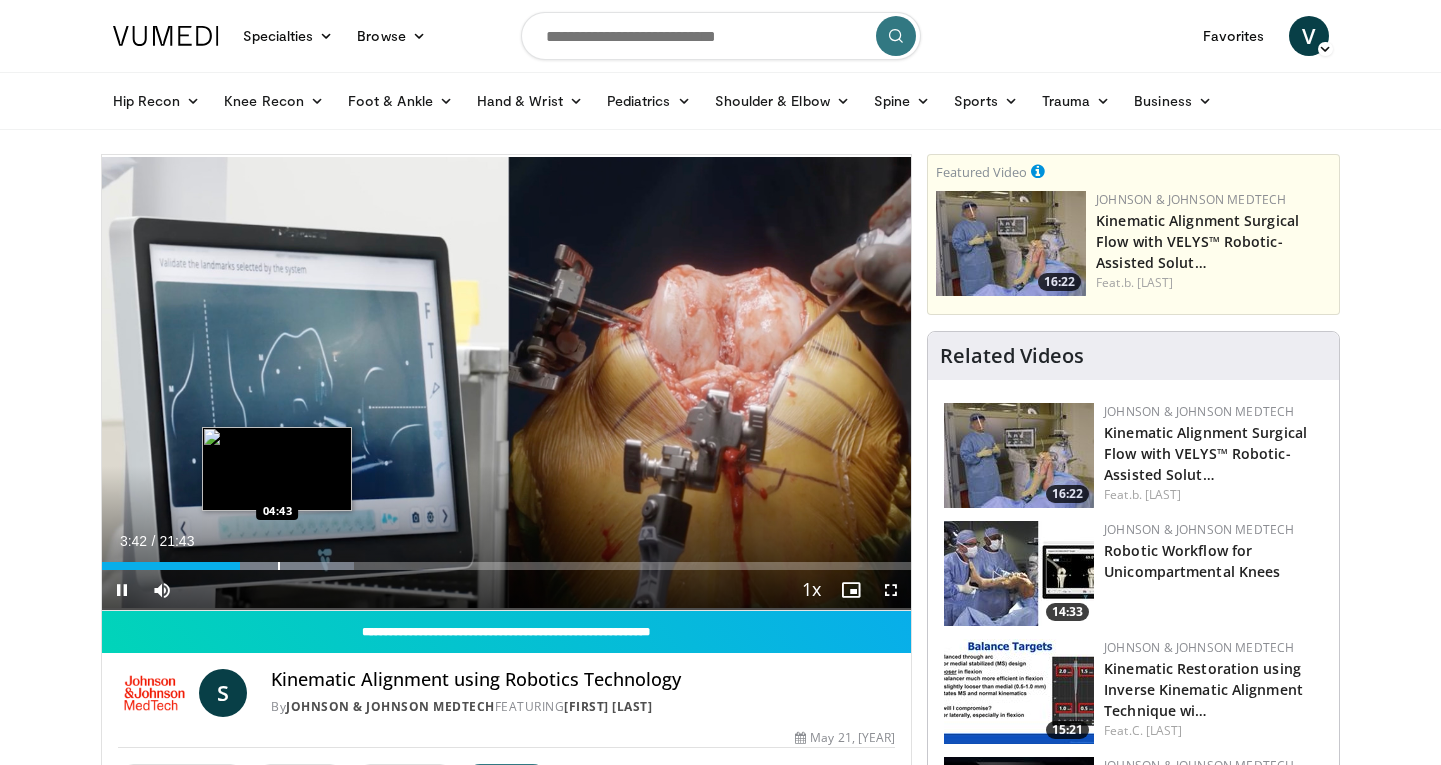 click at bounding box center (279, 566) 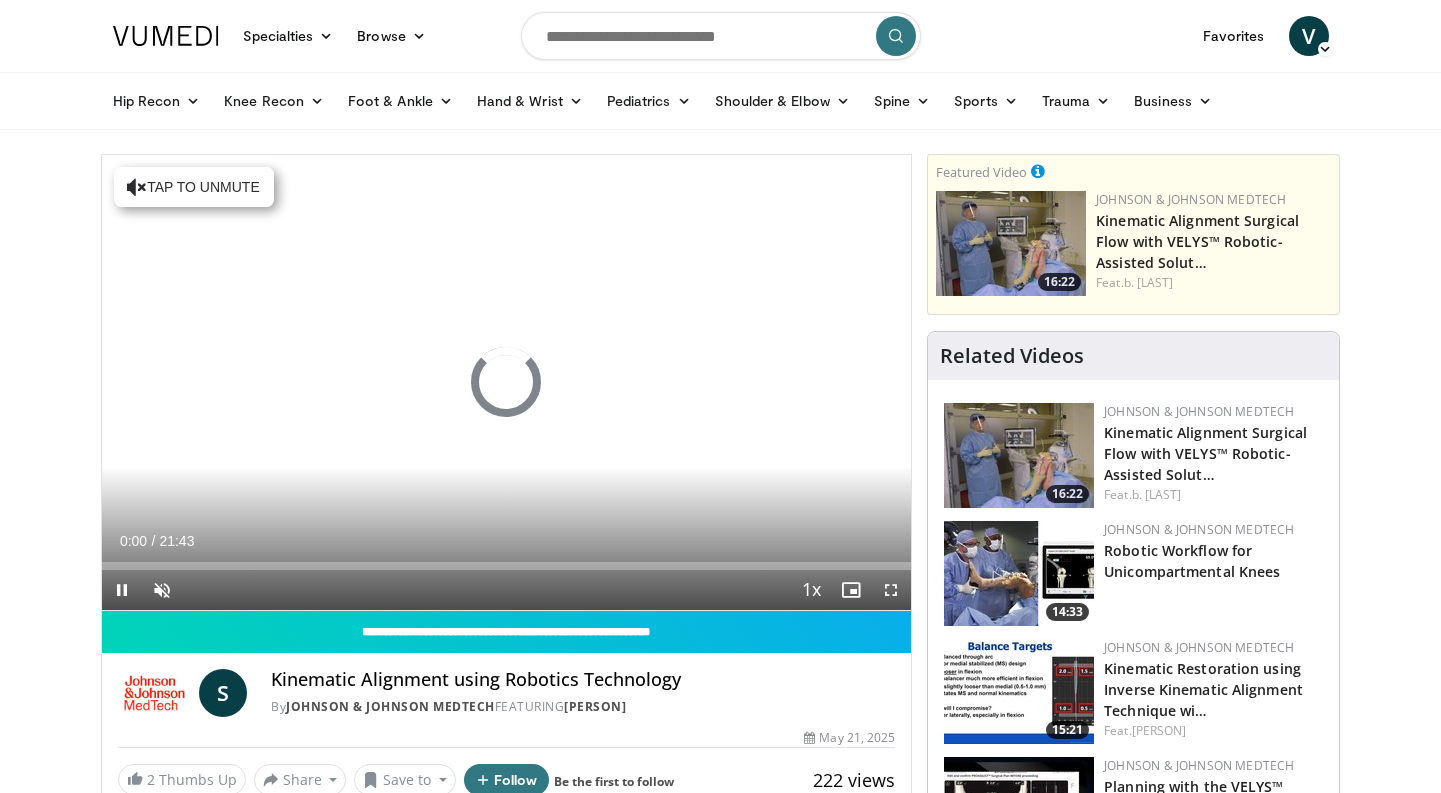 scroll, scrollTop: 0, scrollLeft: 0, axis: both 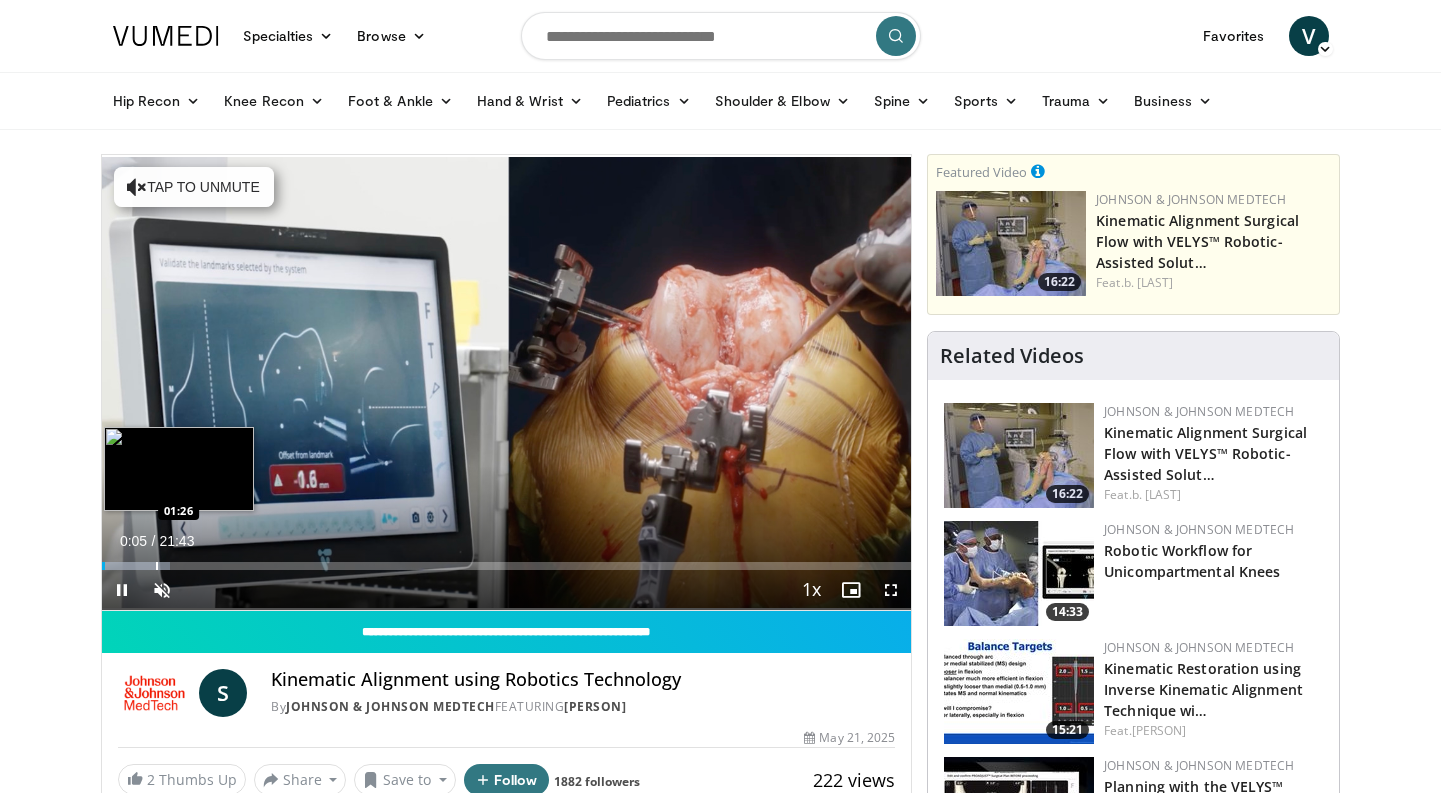 click at bounding box center [157, 566] 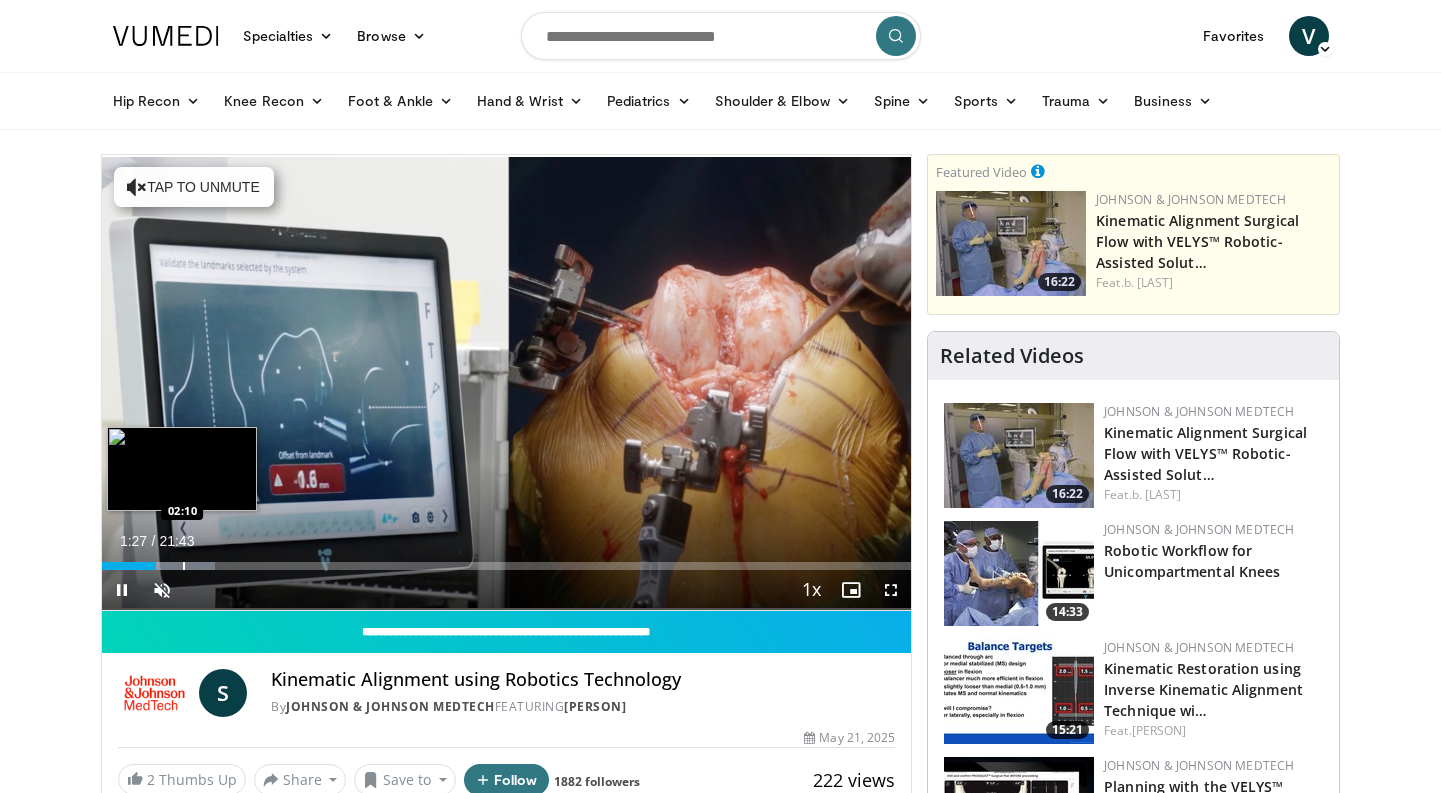 click at bounding box center [184, 566] 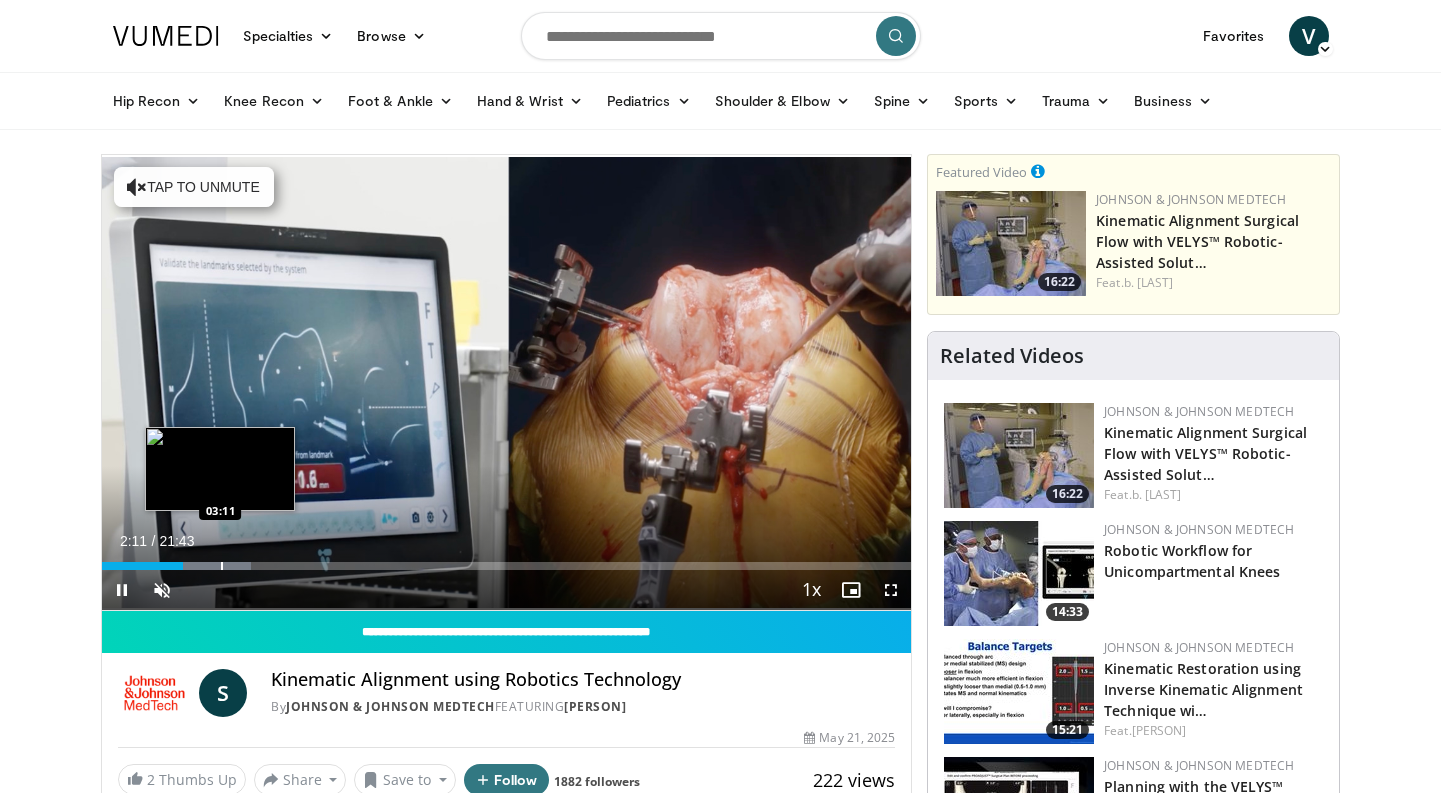 click at bounding box center (222, 566) 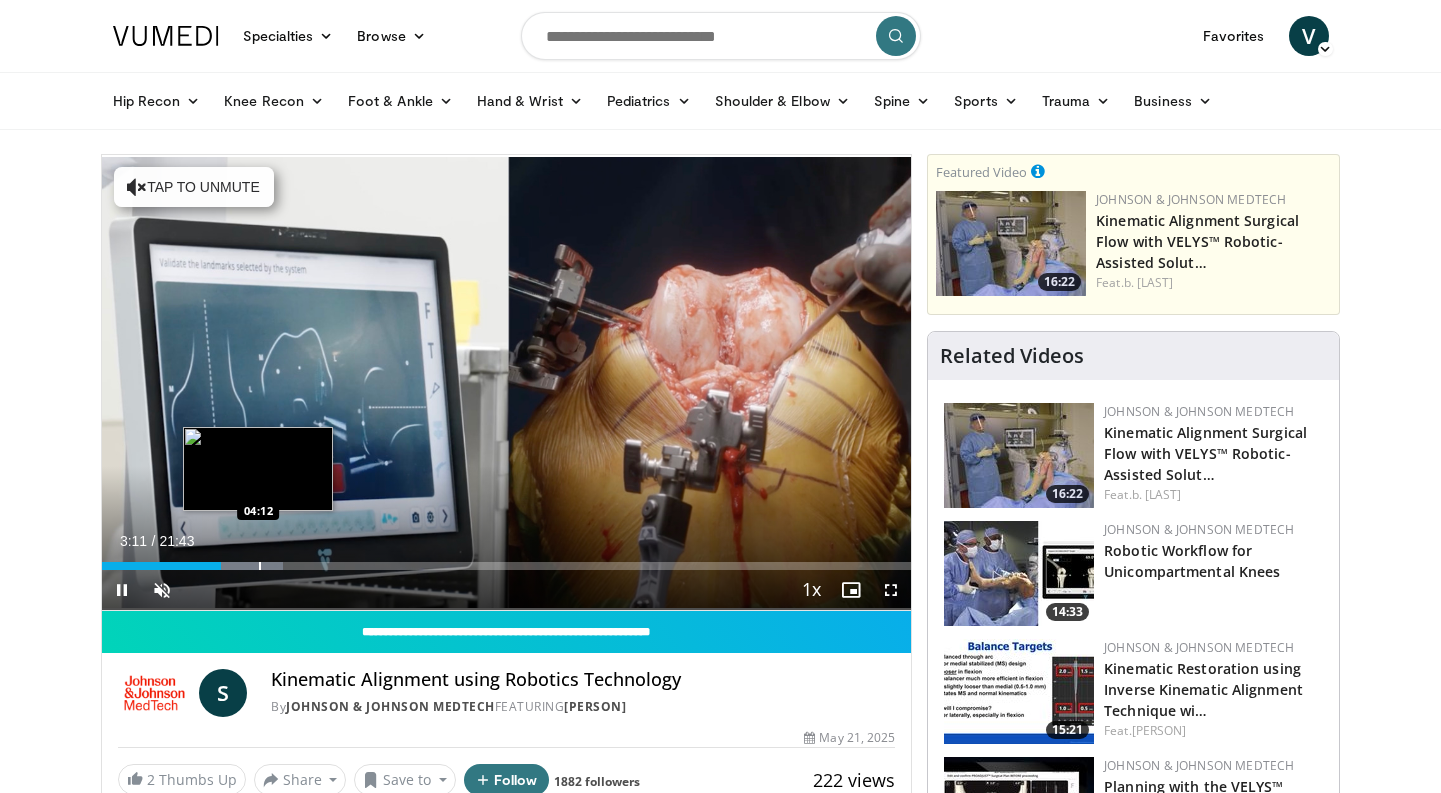 click at bounding box center [260, 566] 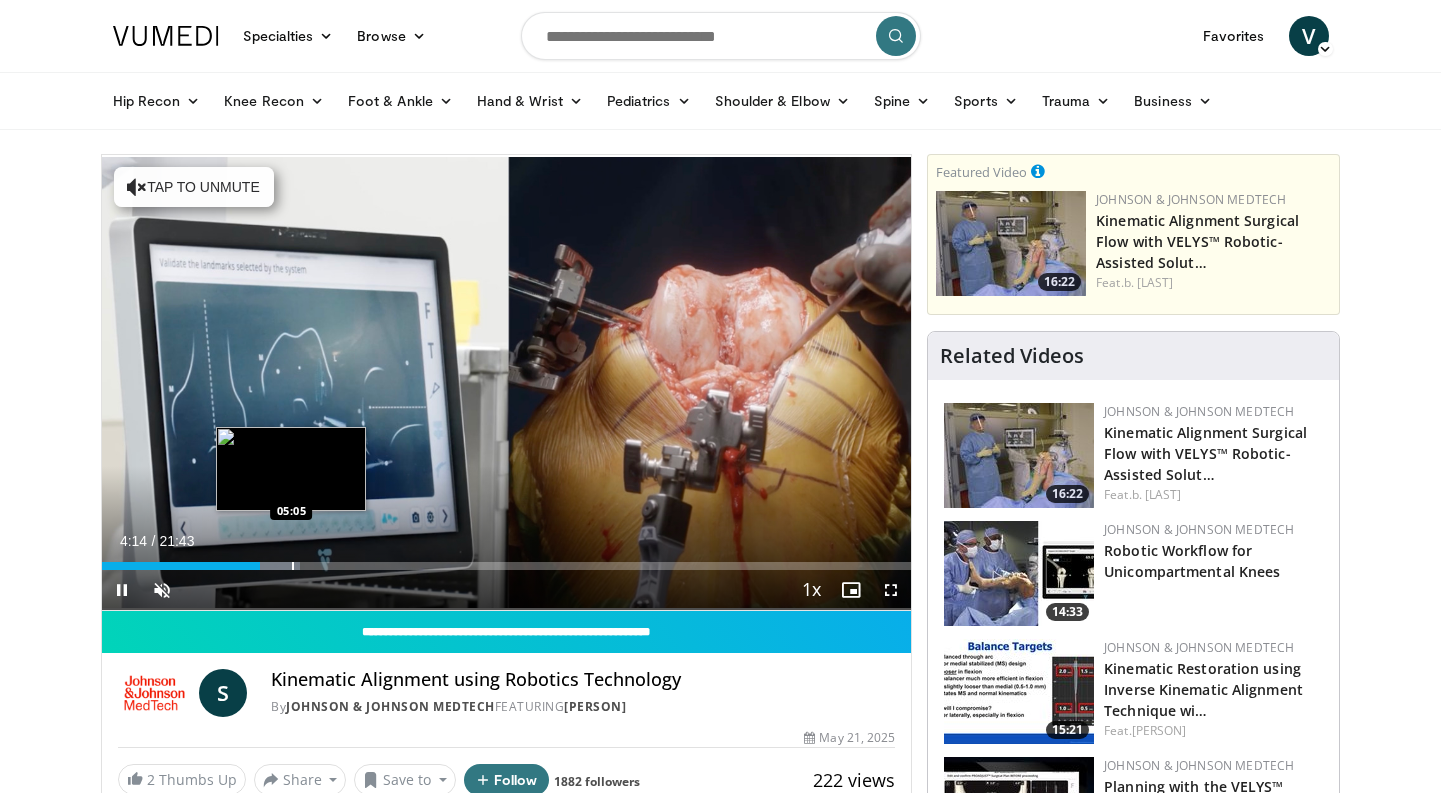 click on "[TIME] seconds
Tap to unmute" at bounding box center [507, 382] 